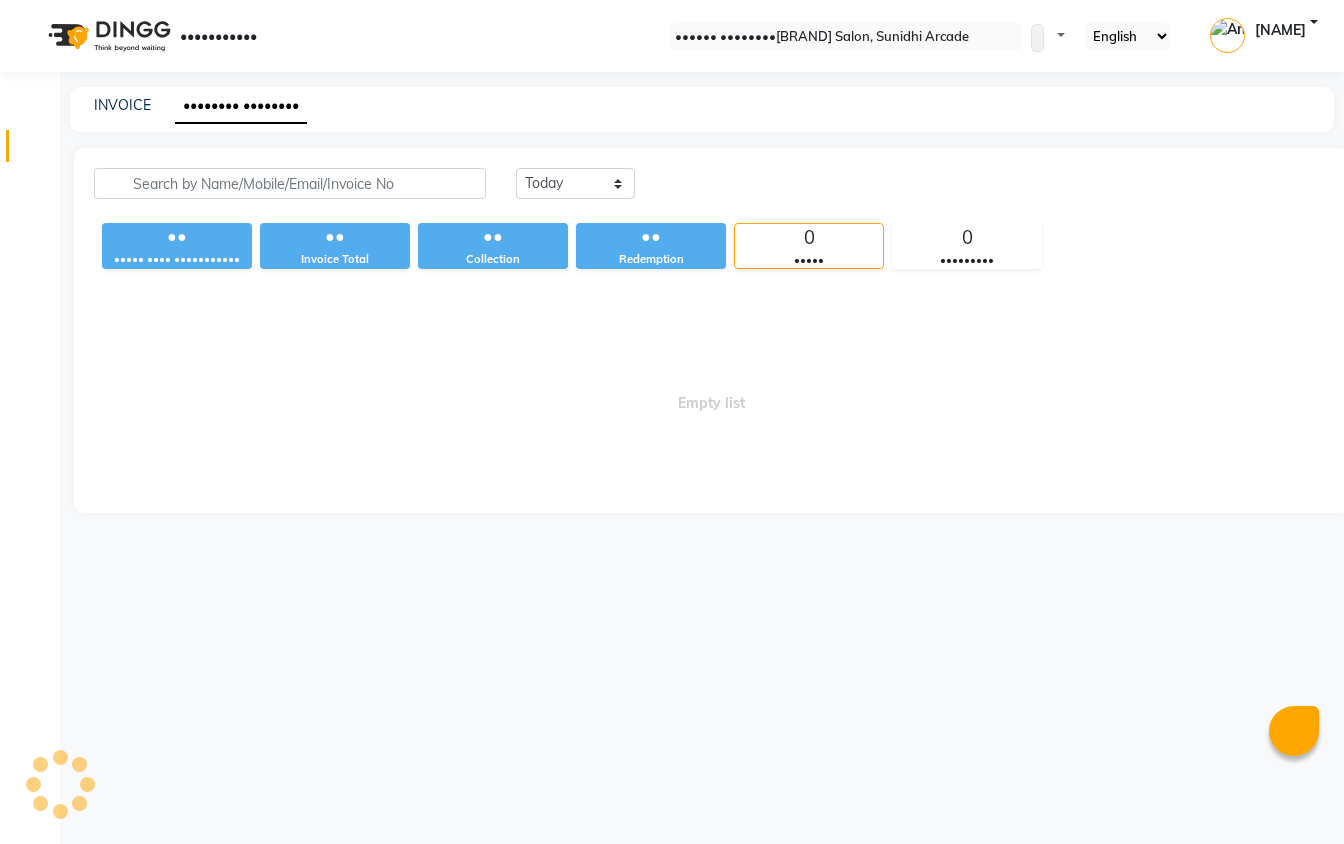 scroll, scrollTop: 0, scrollLeft: 0, axis: both 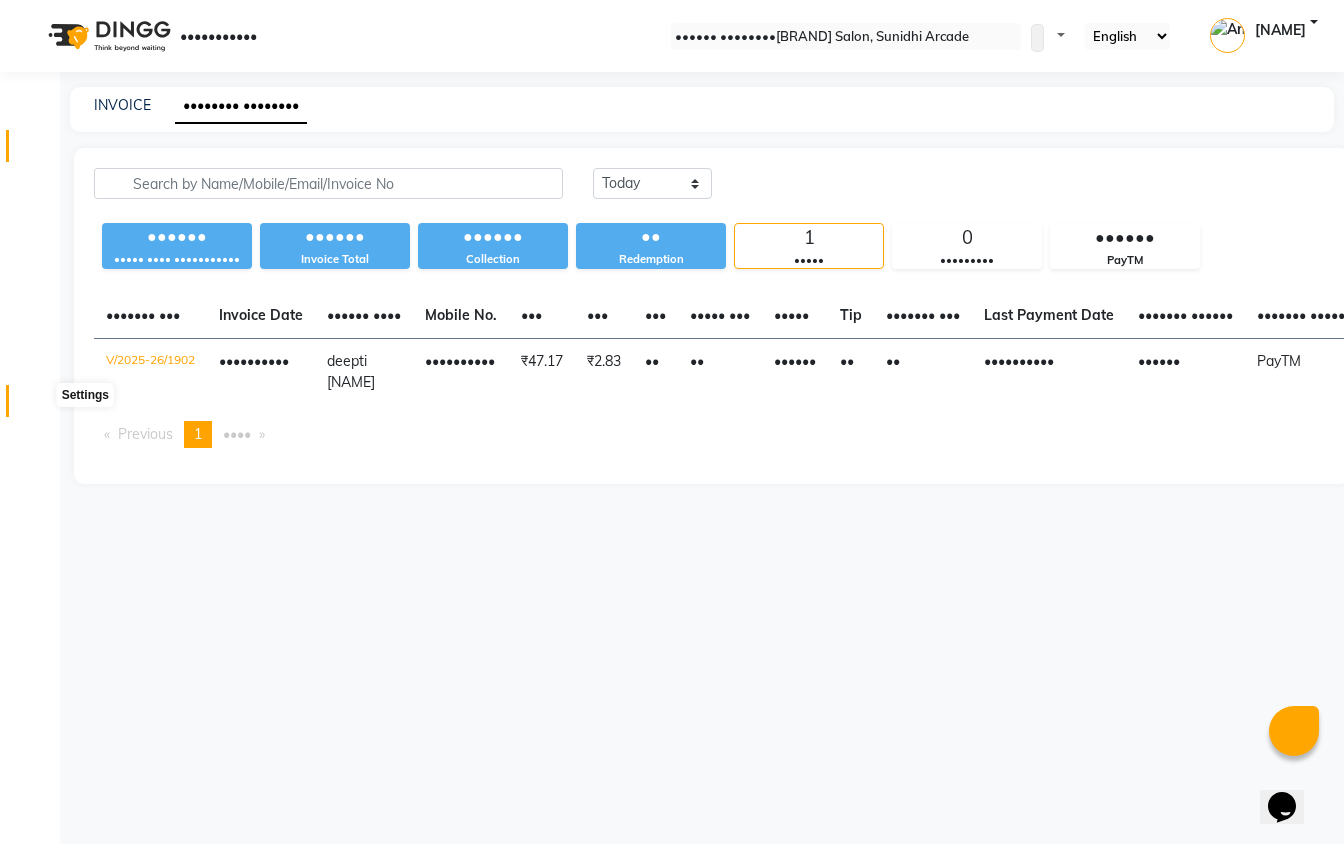 click at bounding box center (38, 406) 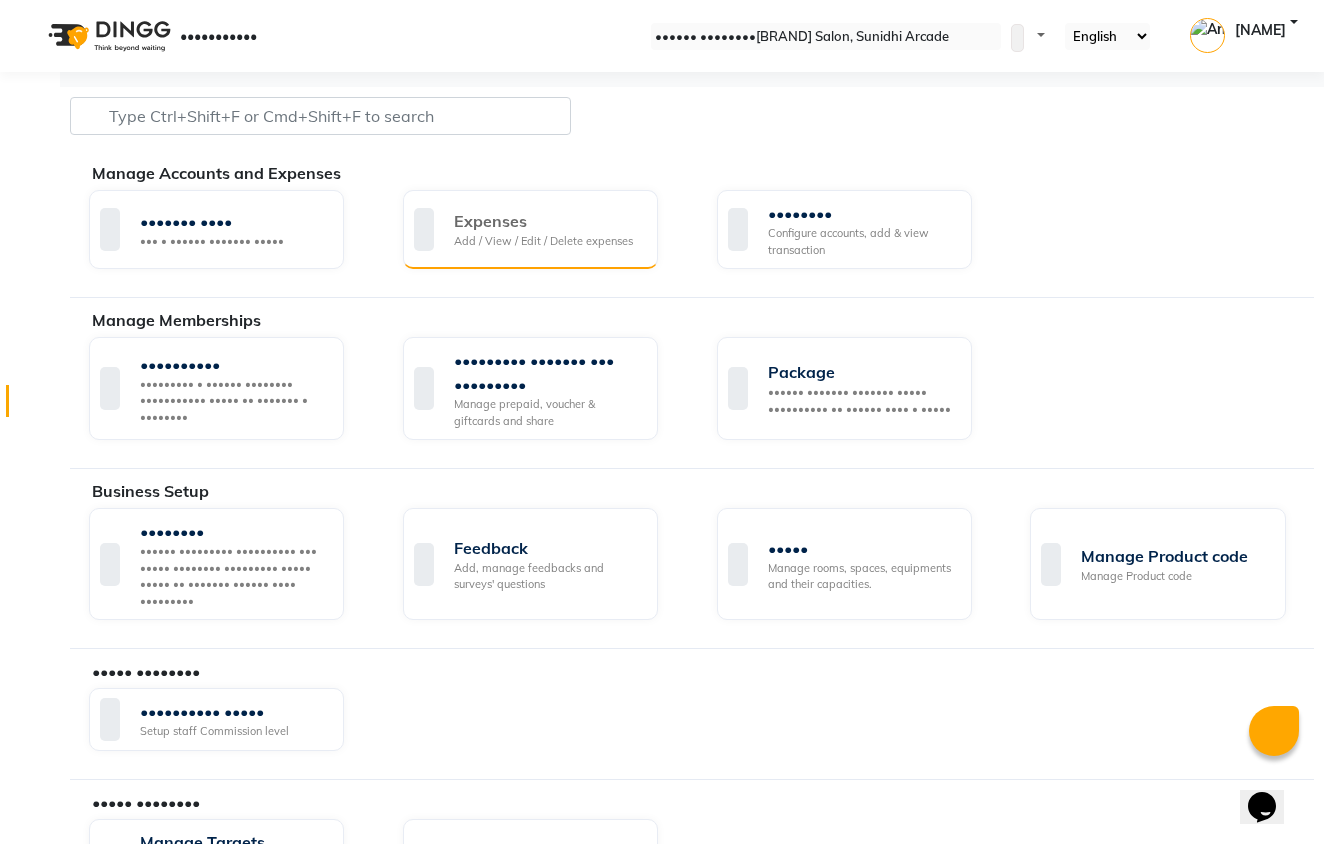 click on "Add / View / Edit / Delete expenses" at bounding box center (543, 241) 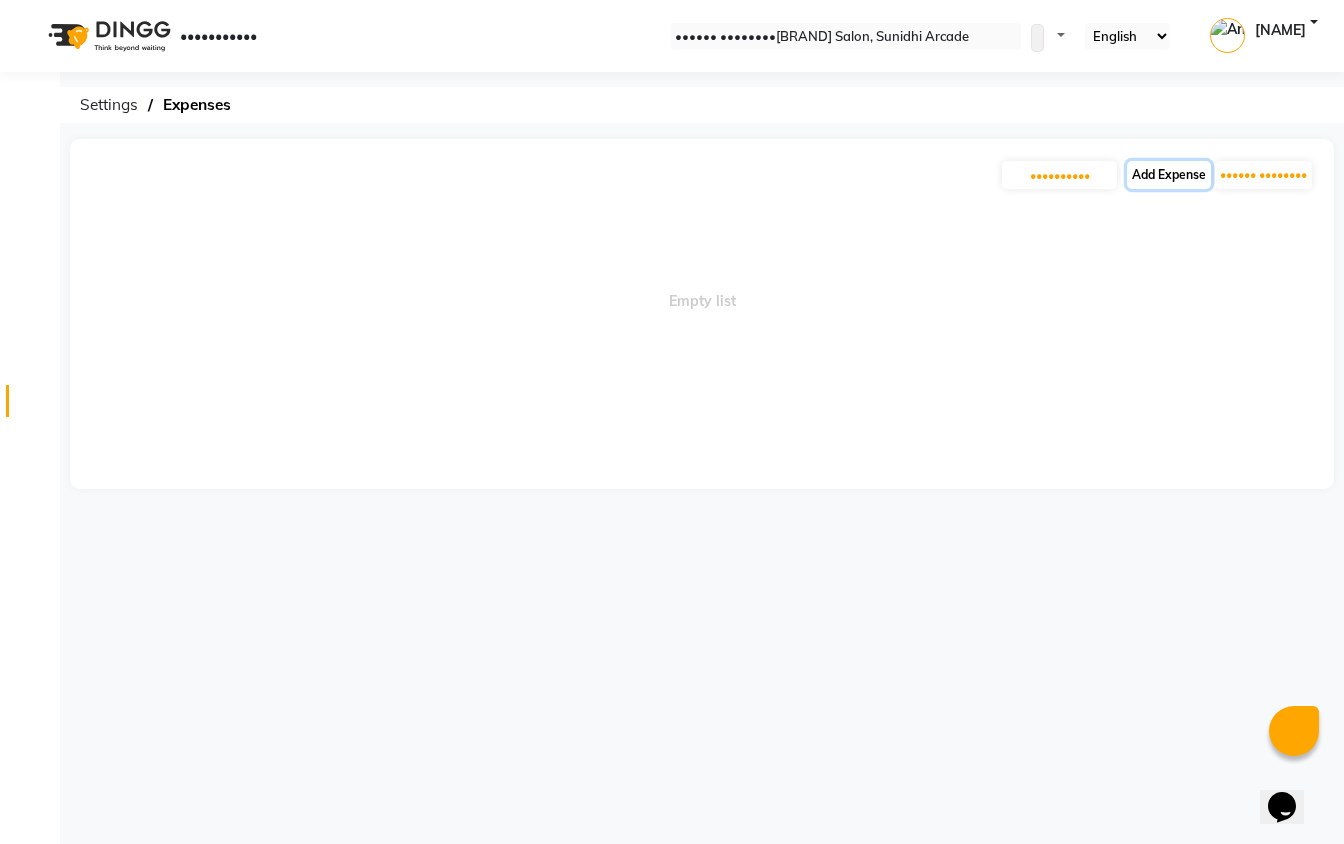 click on "Add Expense" at bounding box center [1169, 175] 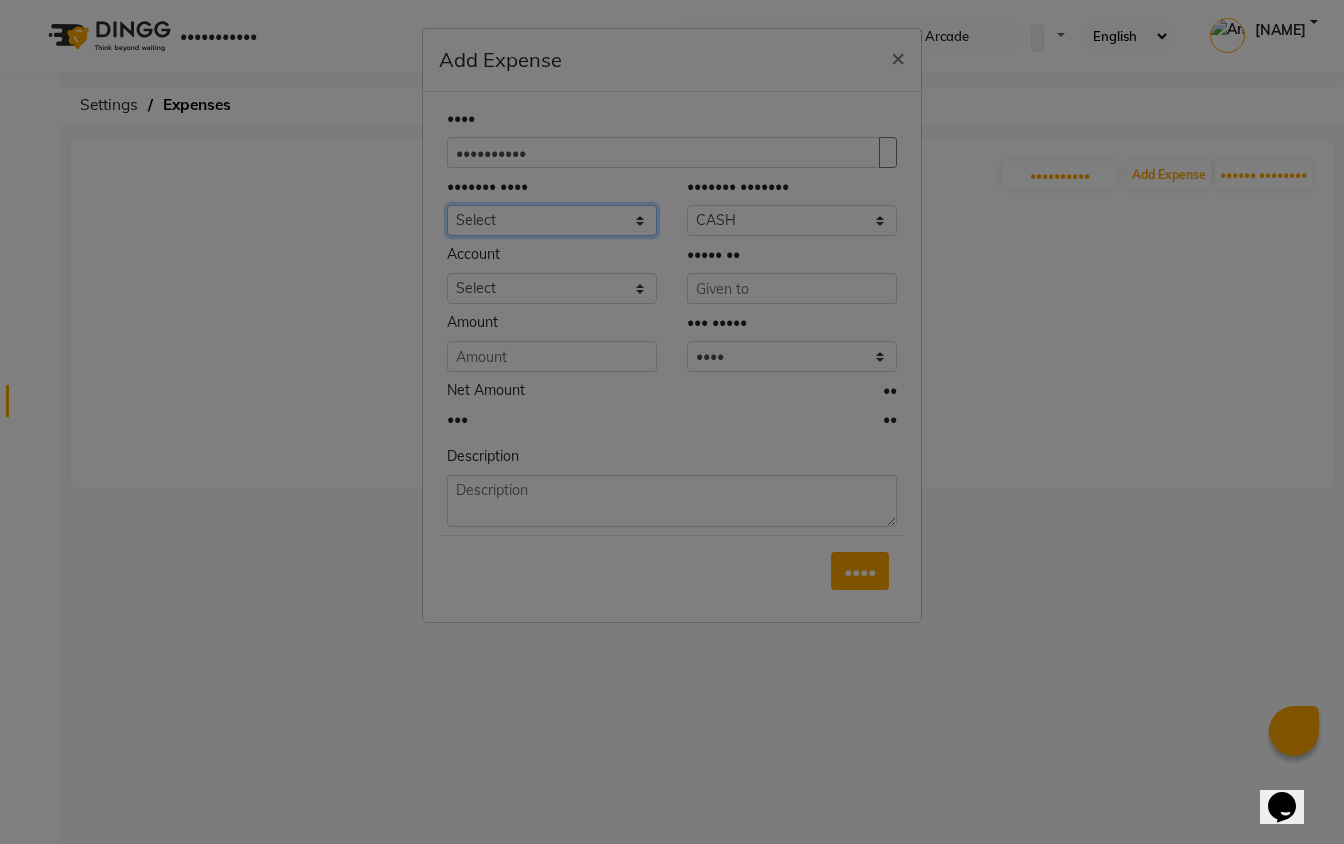 click on "Select Advance Salary Auto Bank charges Cash transfer to bank Client Client Snacks Commission Current bill Equipment Flower Food for customer Food for Staff Fuel Given from staff Given to Staff Govt fee Grocery Incentive International purchase Internet bill Loan Repayment Maintenance Mam Manjumane Marketing Milk Miscellaneous Others Pantry Petrol for gen Pigmi Ganapathi bank Product Product Sale Rent Rent shop Repair charges Salary Staff Staff Snacks Staff Tips Tax Tea & Refreshment Tissues Utilities Water Bottles And juice Zerox" at bounding box center [552, 220] 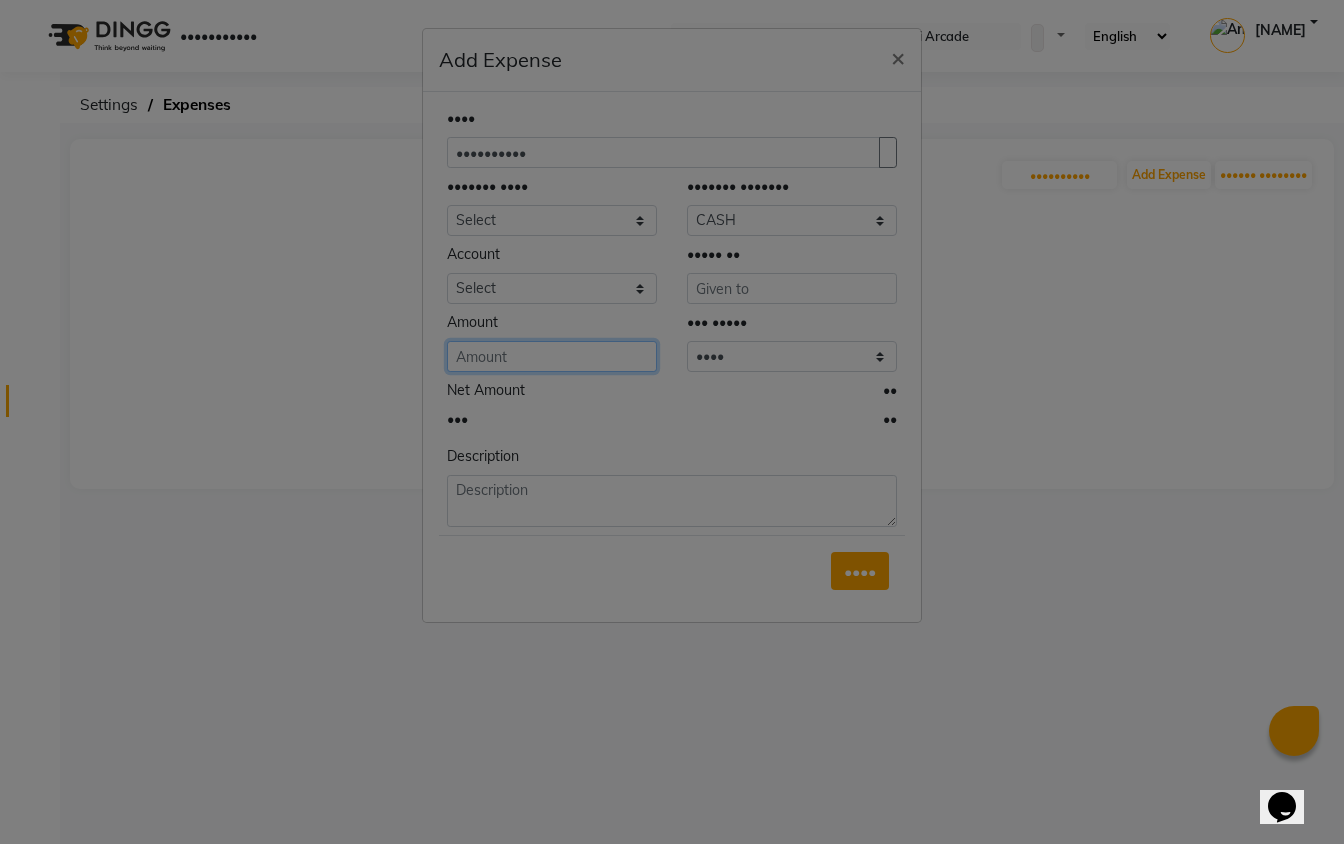 click at bounding box center [552, 356] 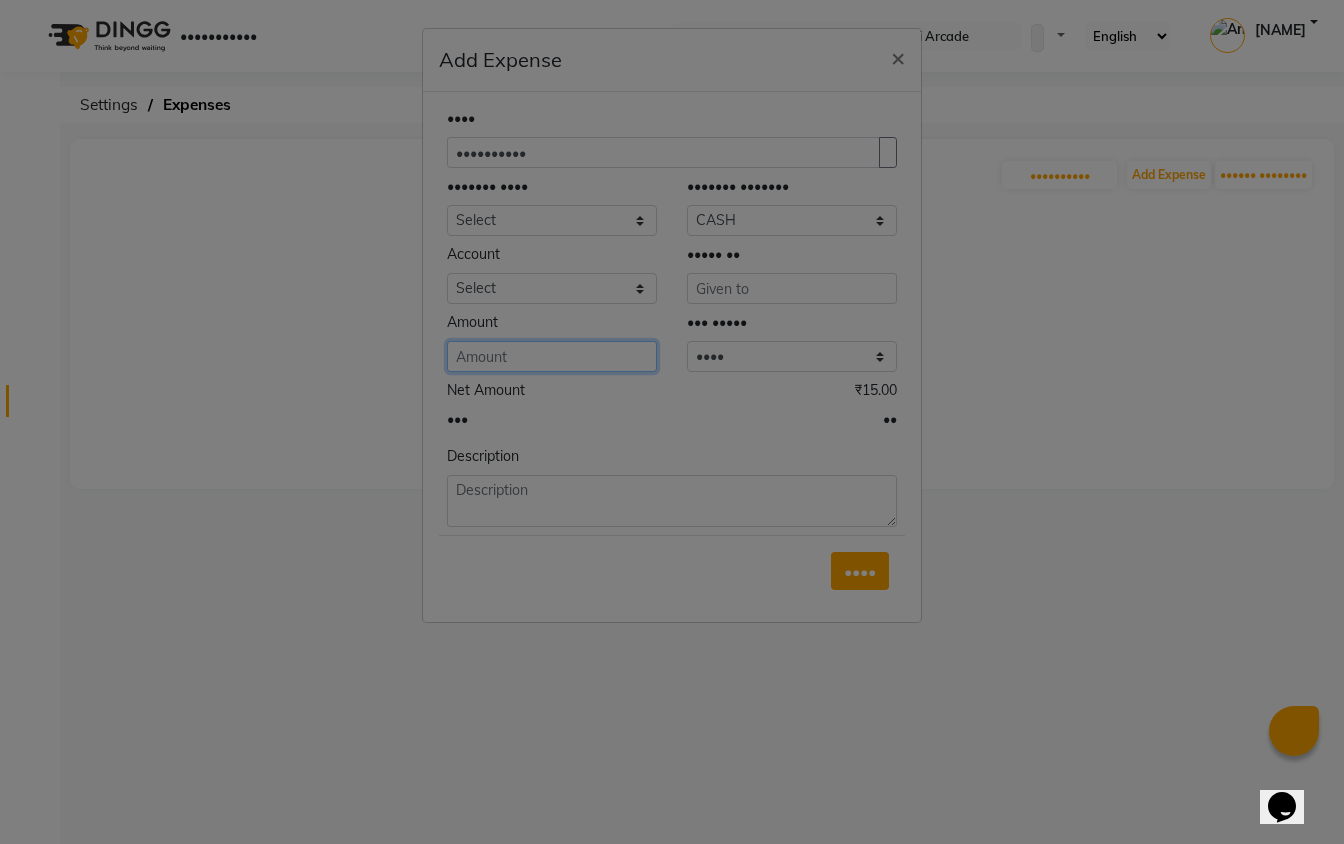 type on "••" 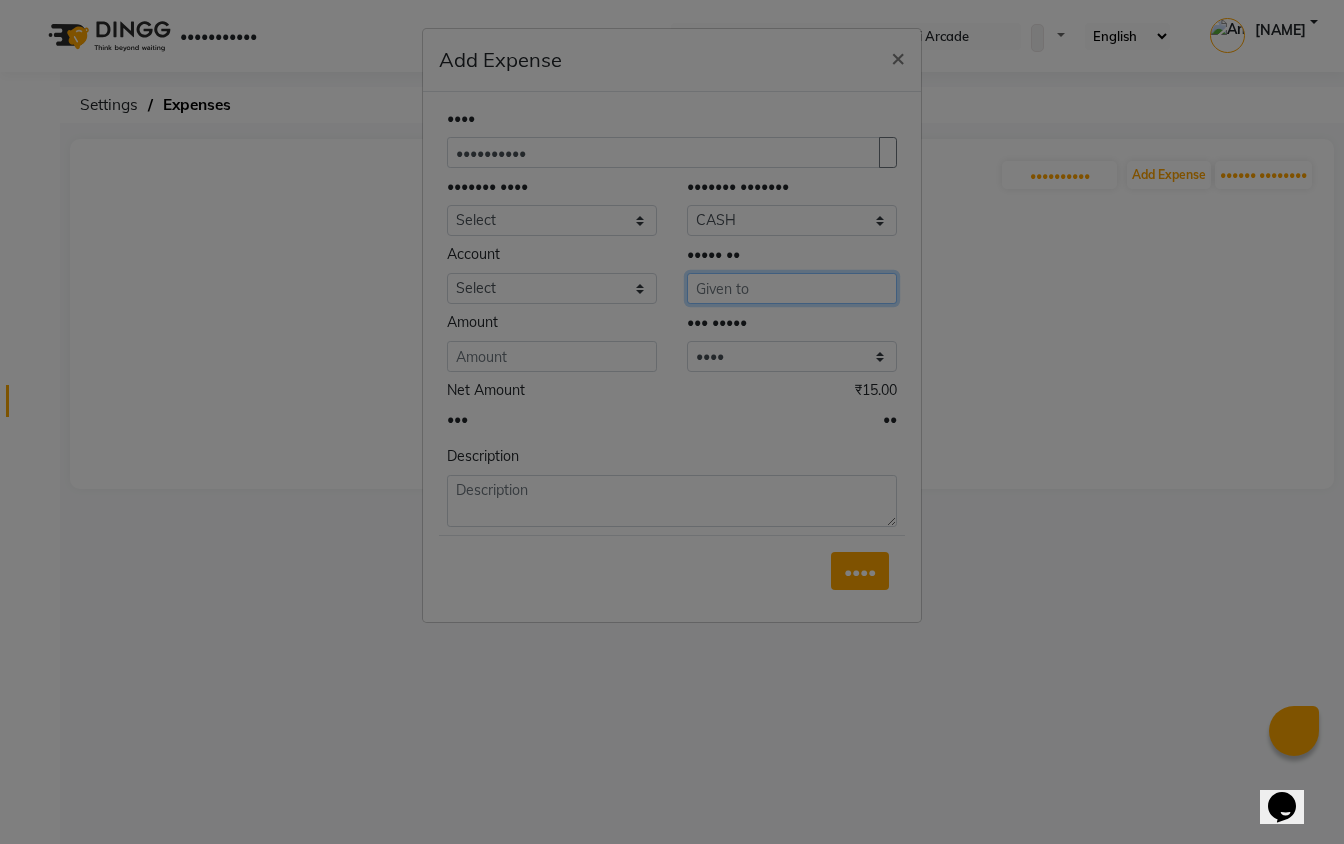 click at bounding box center (792, 288) 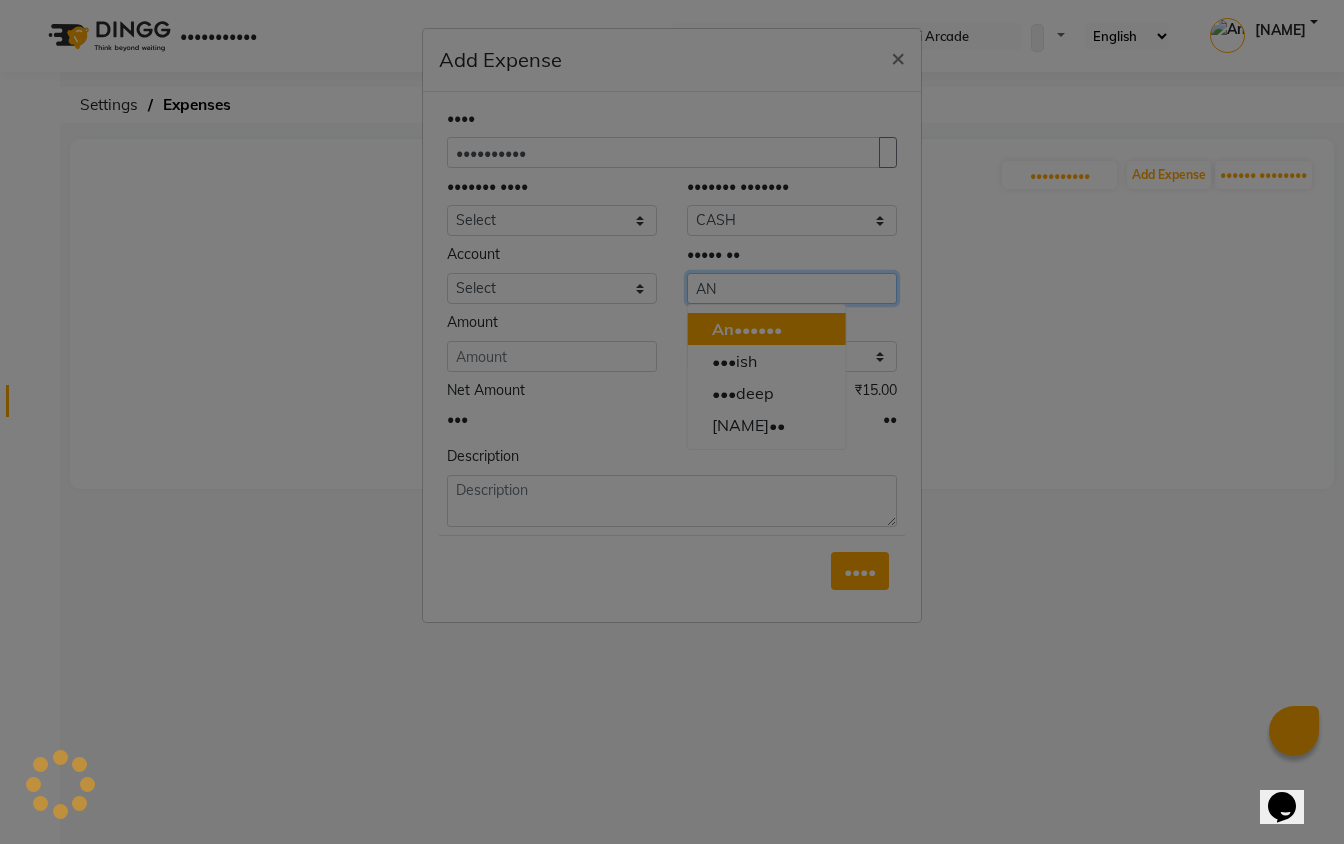 click on "An [NAME]" at bounding box center [747, 329] 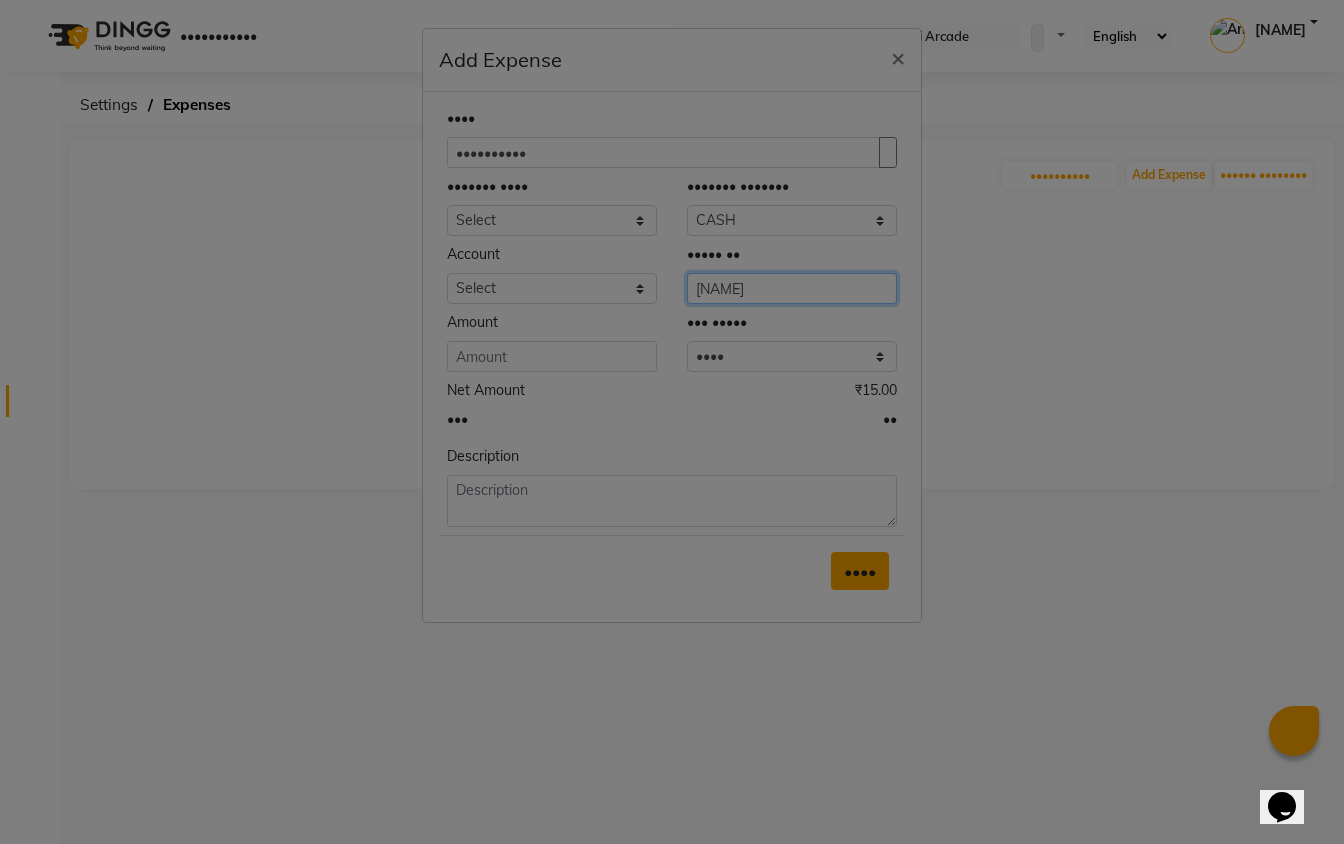 type on "[NAME]" 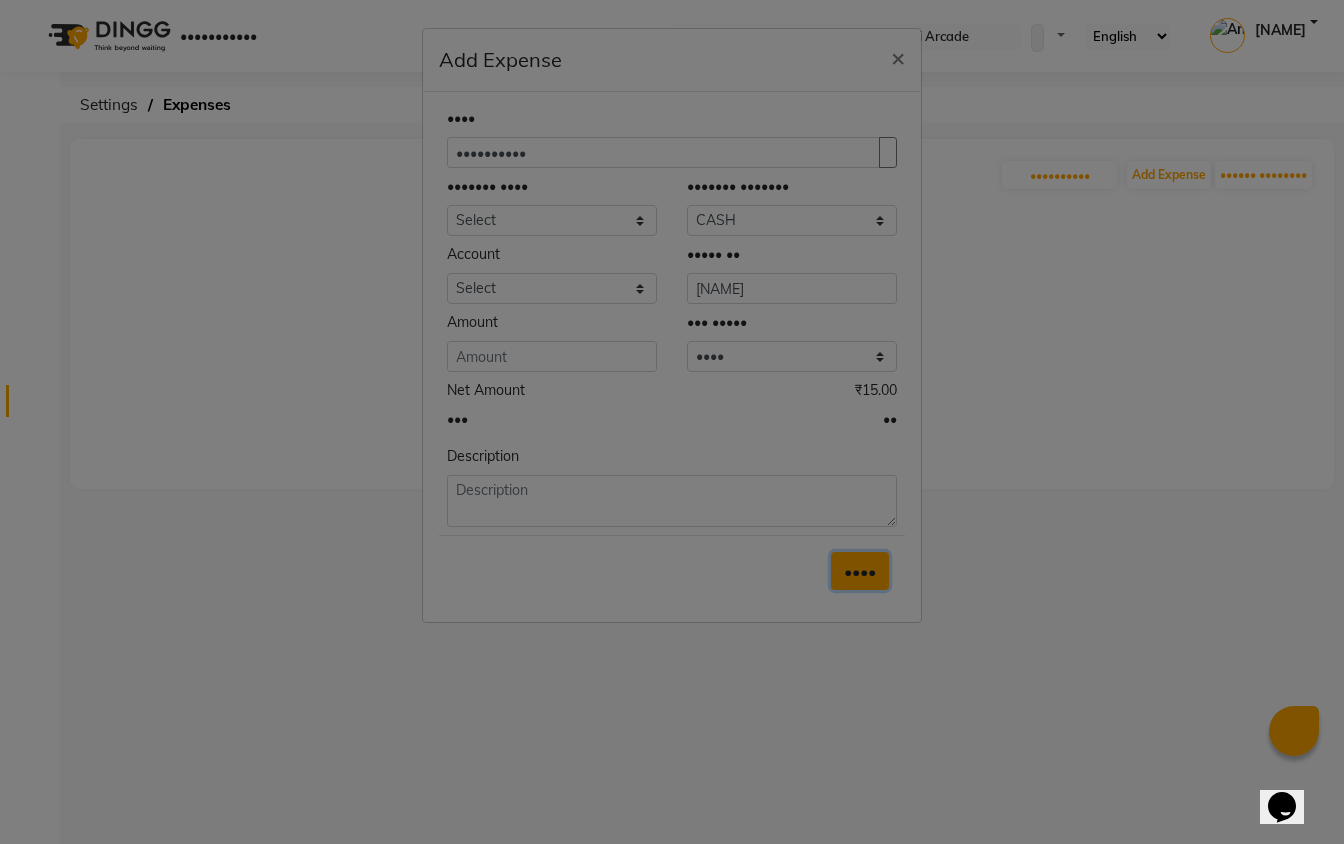 click on "••••" at bounding box center (860, 571) 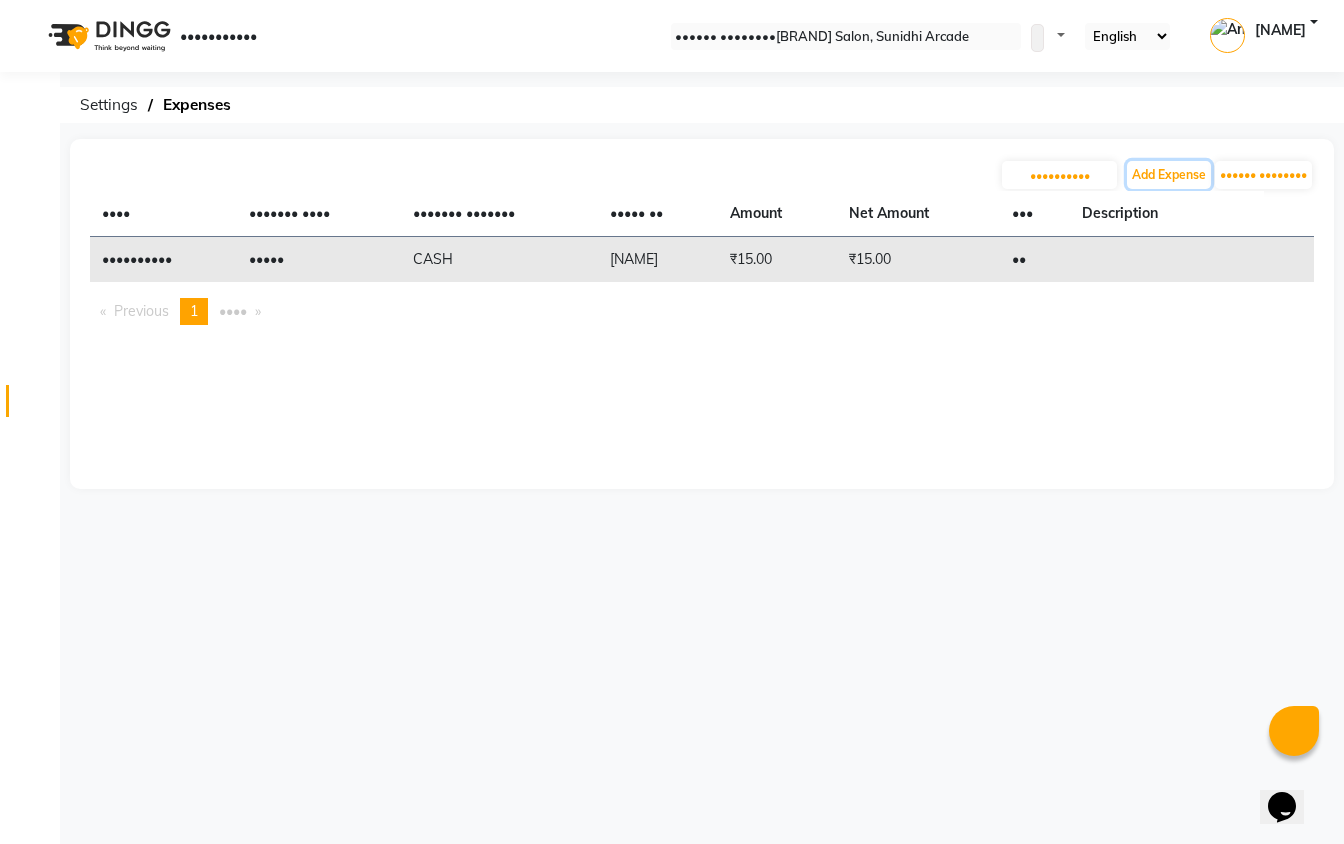 type 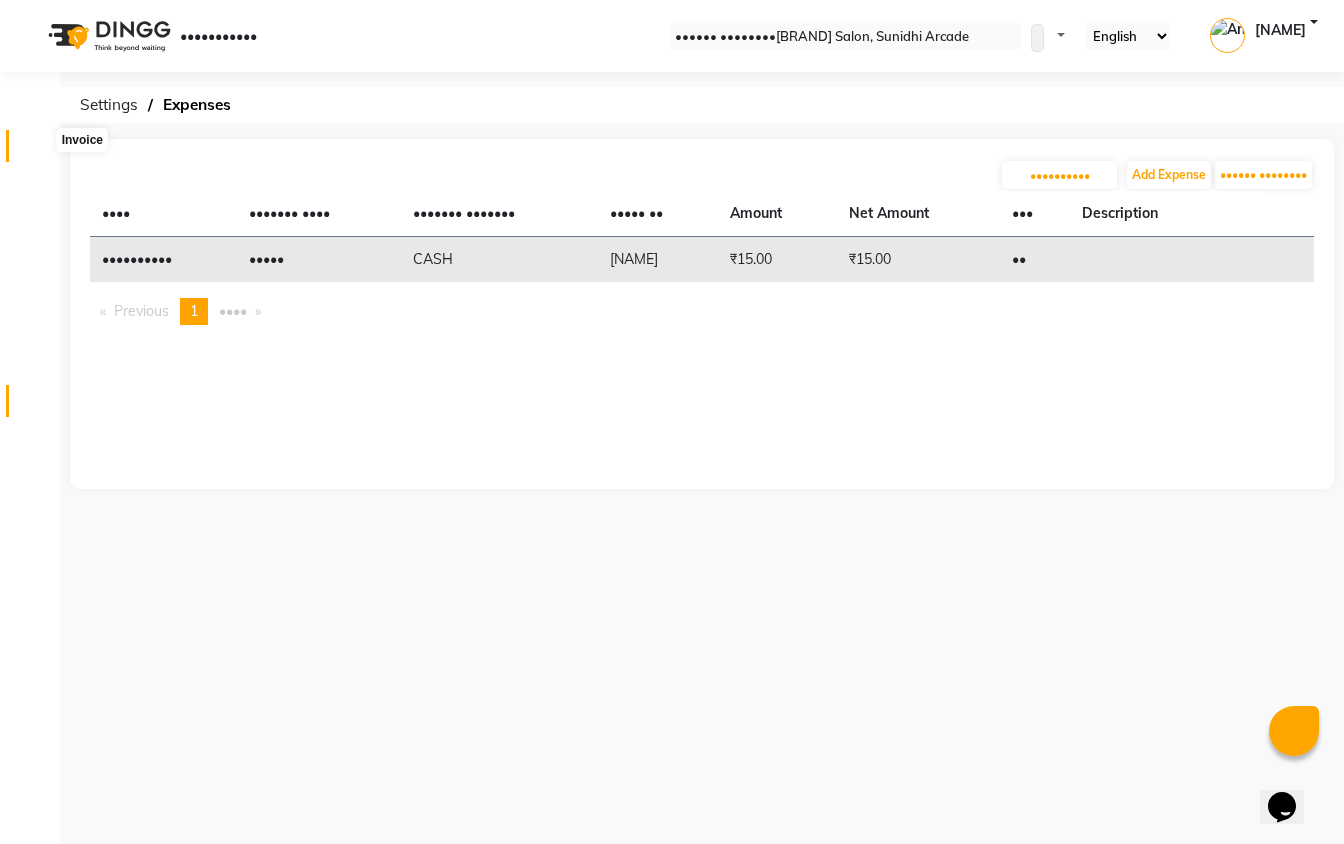 click at bounding box center [38, 151] 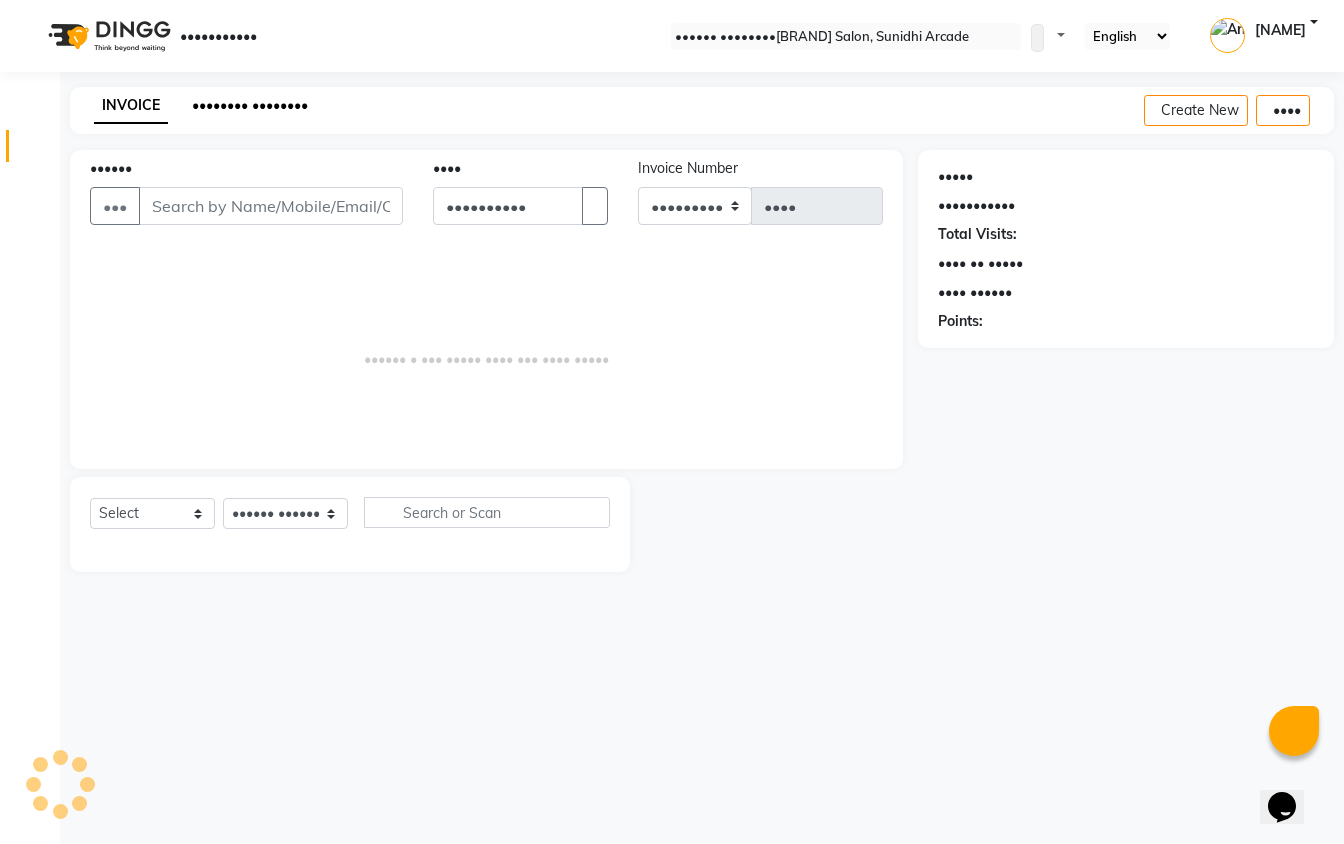 click on "•••••••• ••••••••" at bounding box center (250, 105) 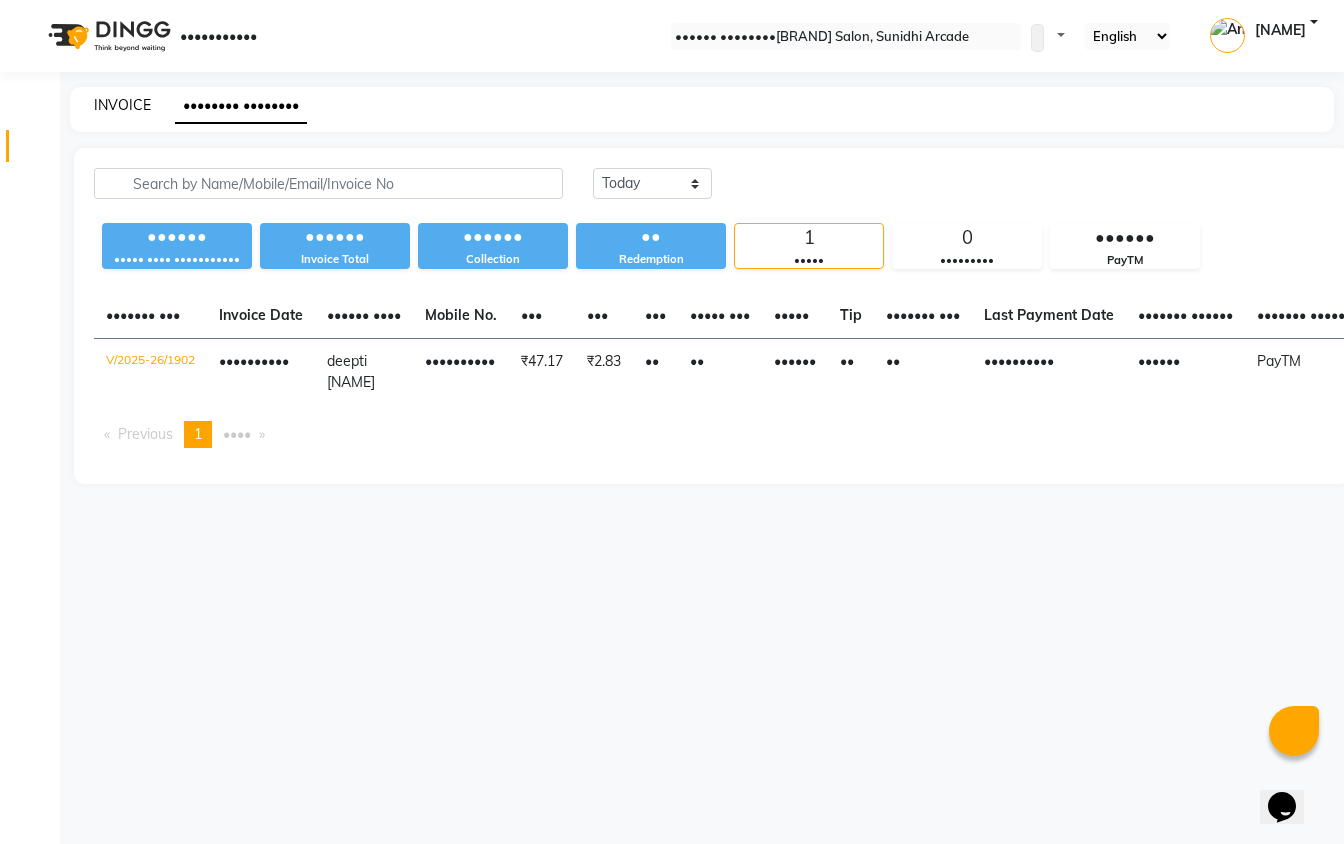click on "INVOICE" at bounding box center (122, 105) 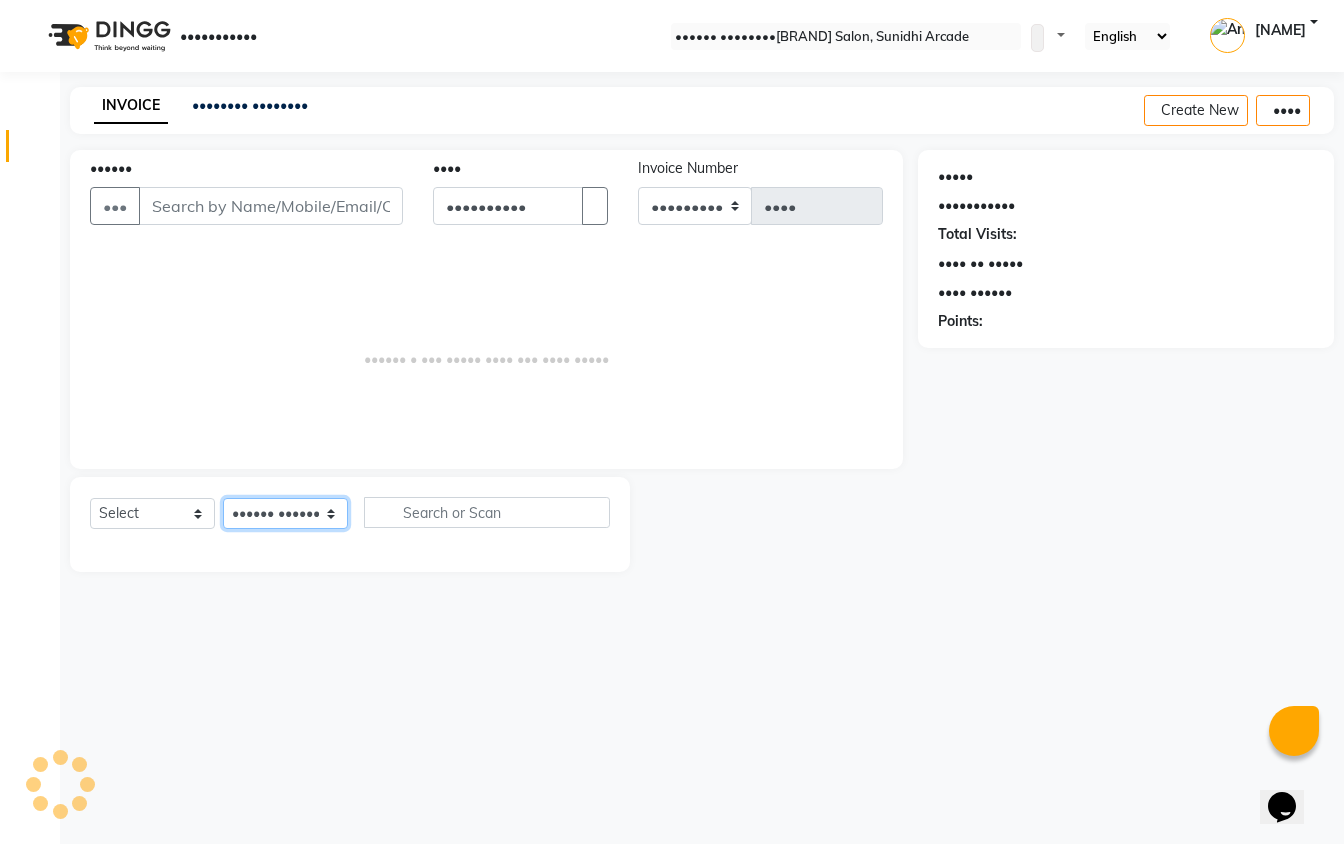 click on "•••••• •••••••" at bounding box center [285, 513] 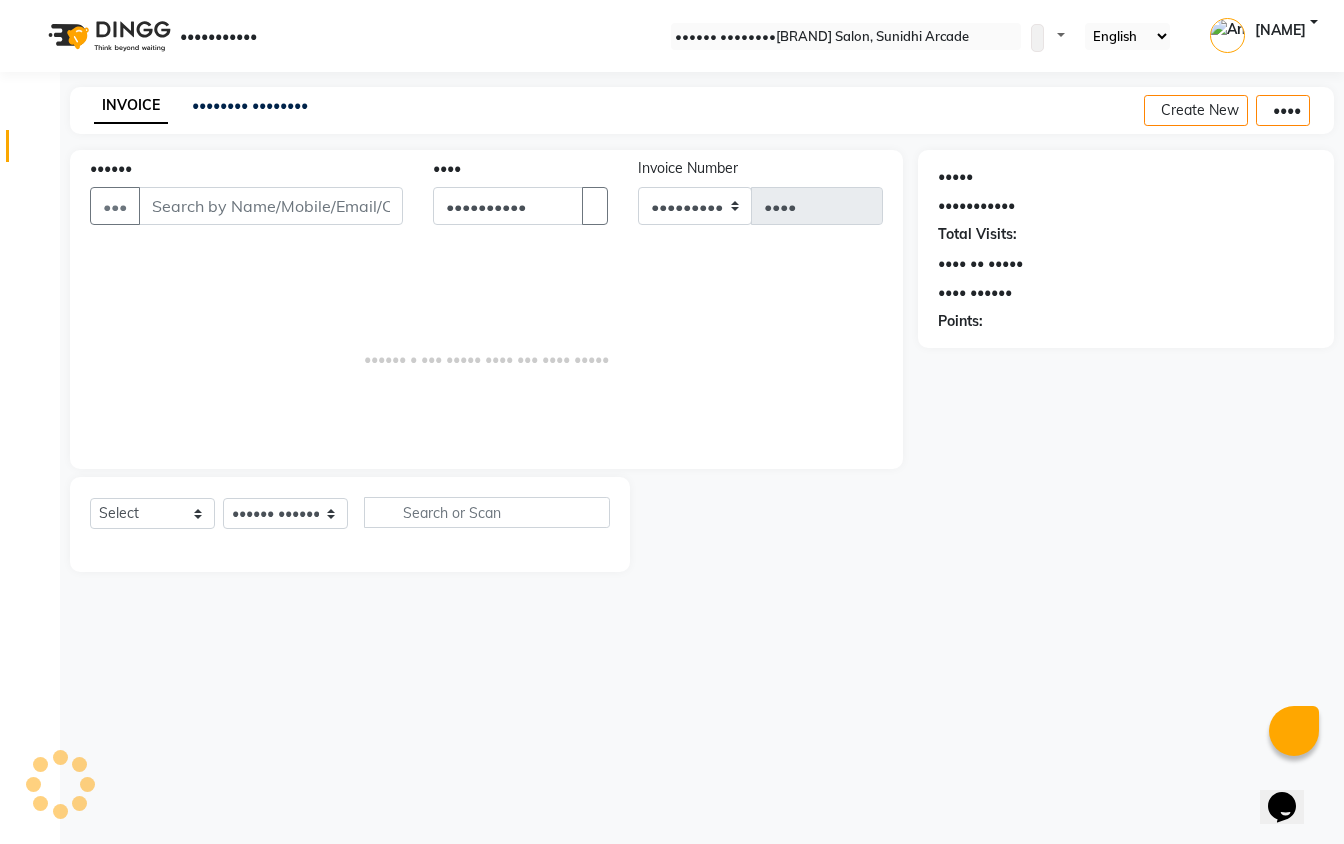 click on "•••••• • ••• ••••• •••• ••• •••• •••••" at bounding box center (486, 349) 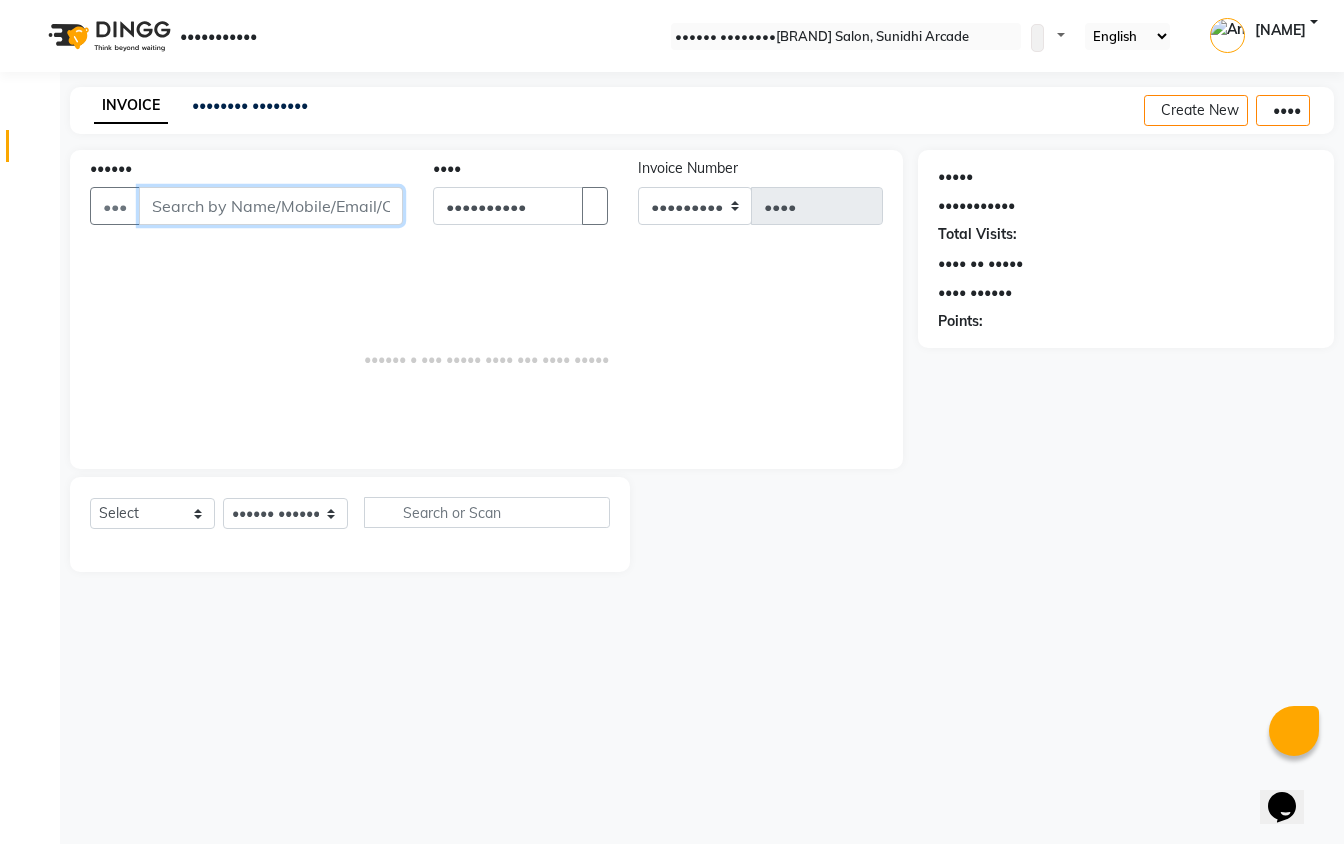 click on "••••••" at bounding box center (271, 206) 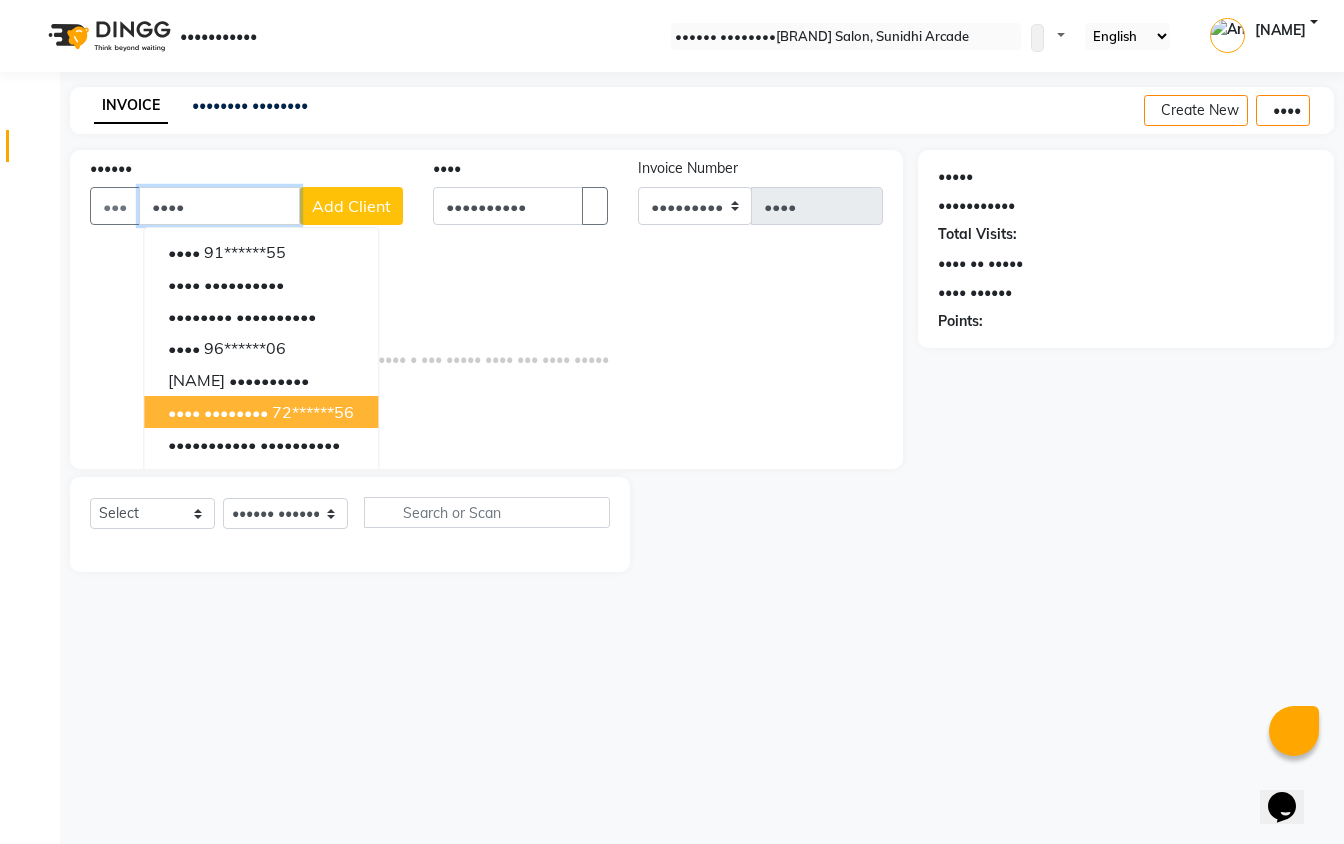click on "•••• ••••••••" at bounding box center (218, 412) 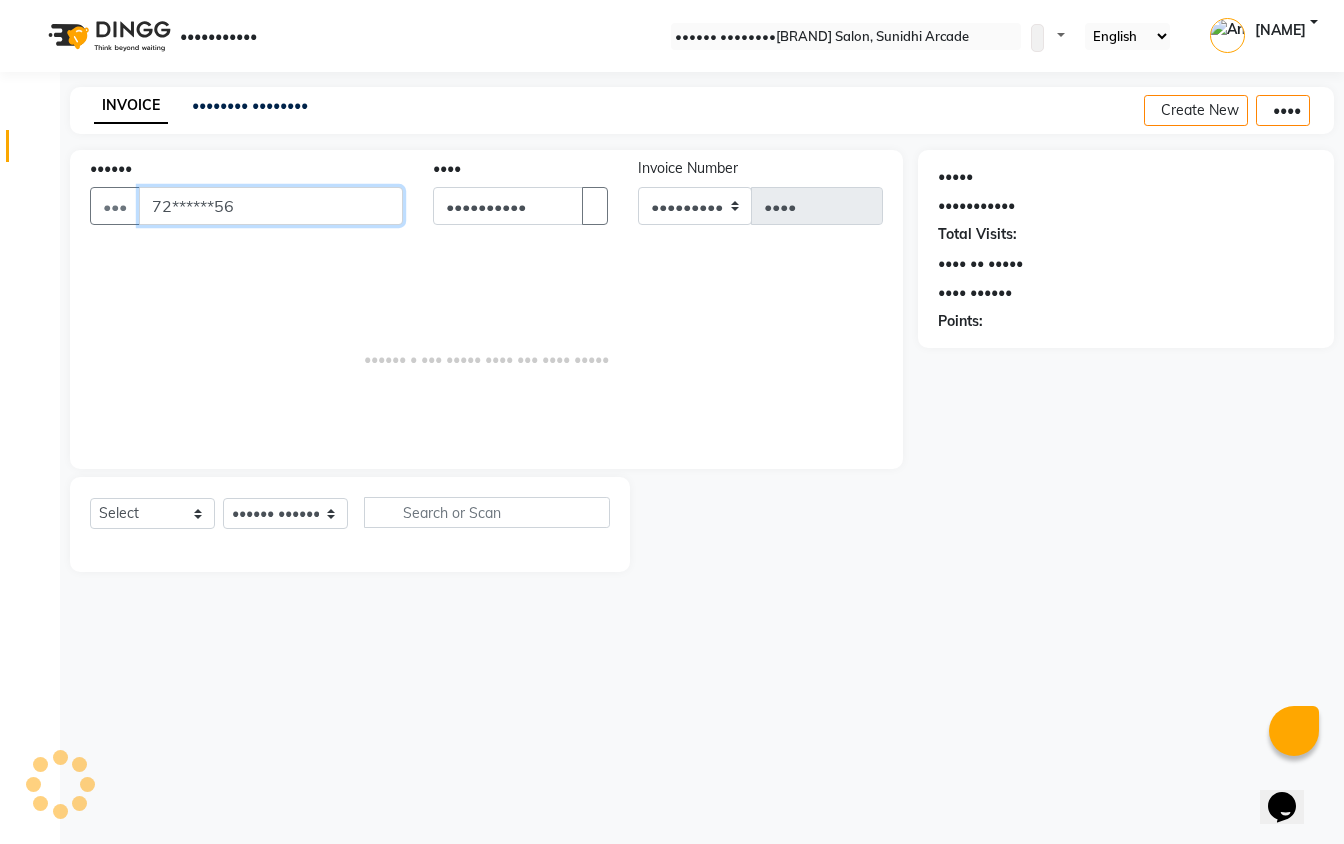 type on "72******56" 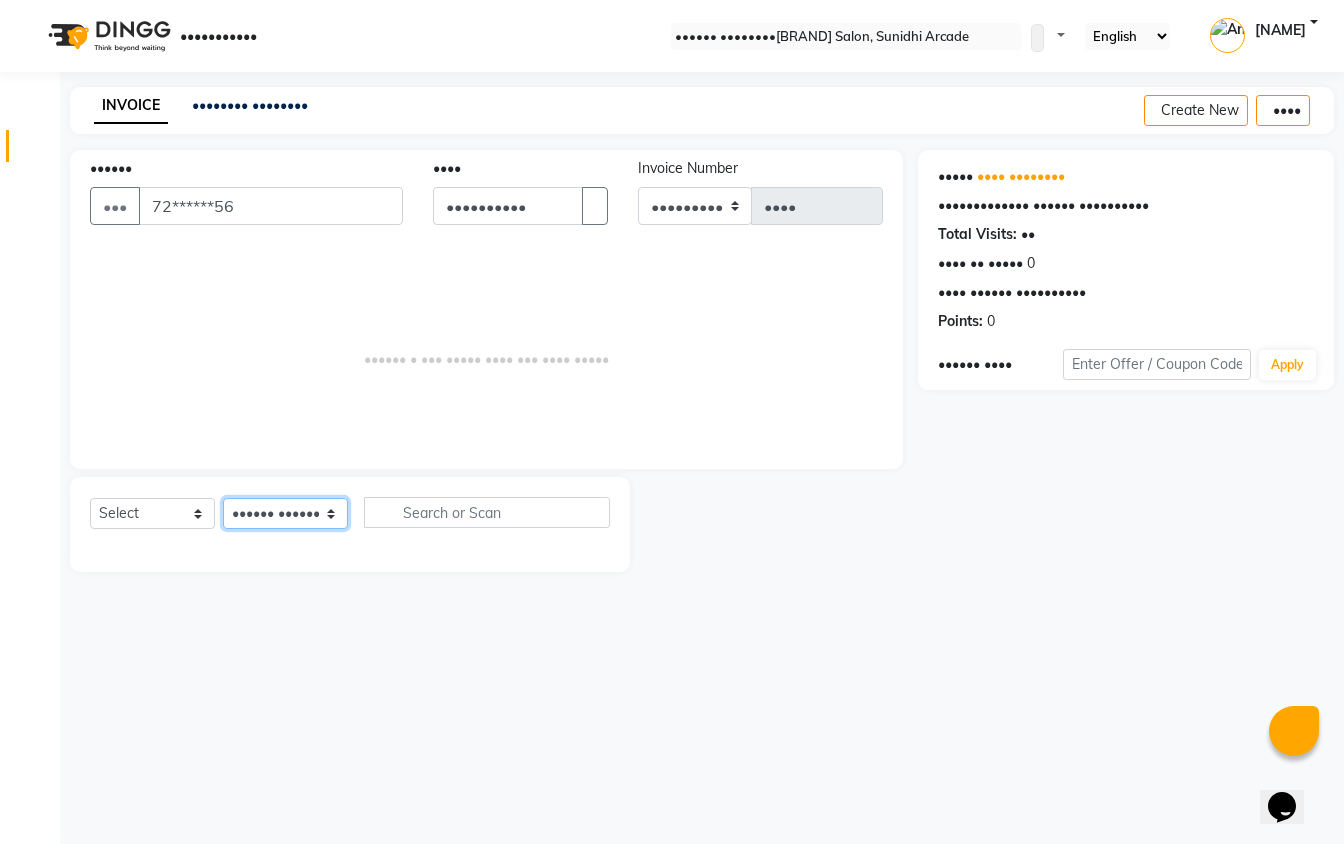 click on "Select Stylist Admin Akram Anuradha Ashwini Ayesha Bhagyashree Jadhav Danish  Jyothi Kumar Namratha Nikhil Nithin  Sahil sandeep Surindher Vivek Zeeshan" at bounding box center (285, 513) 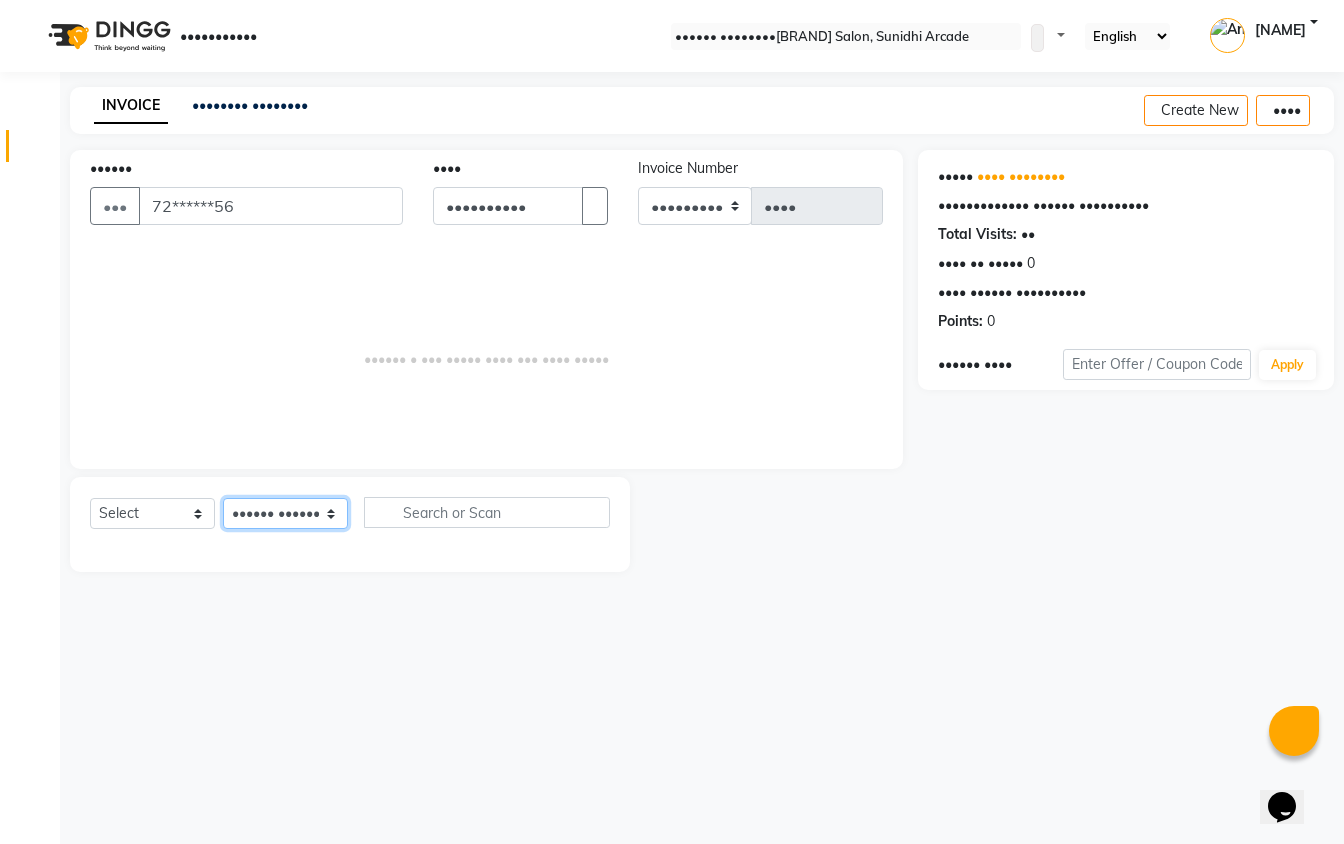 select on "•••••" 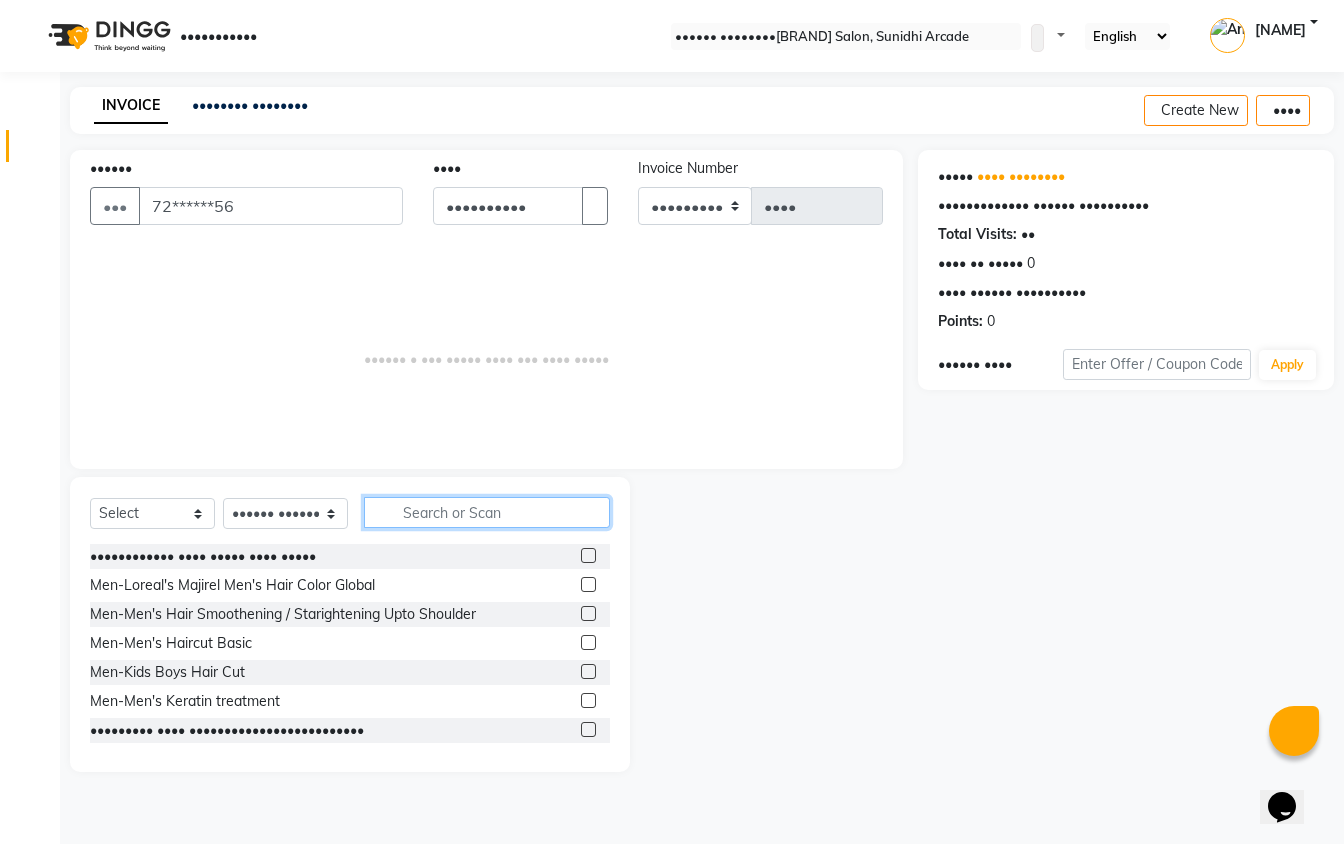 click at bounding box center (487, 512) 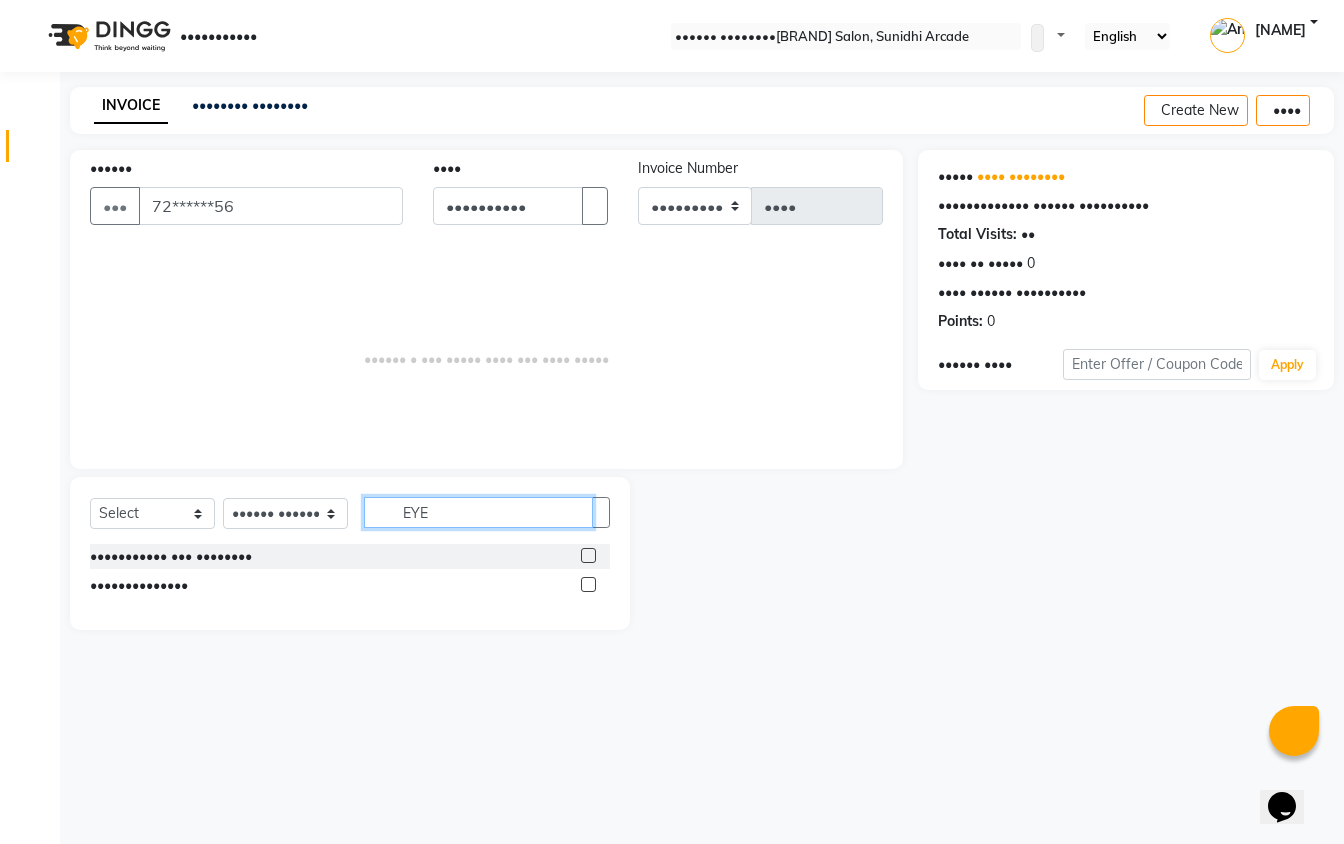 type on "EYE" 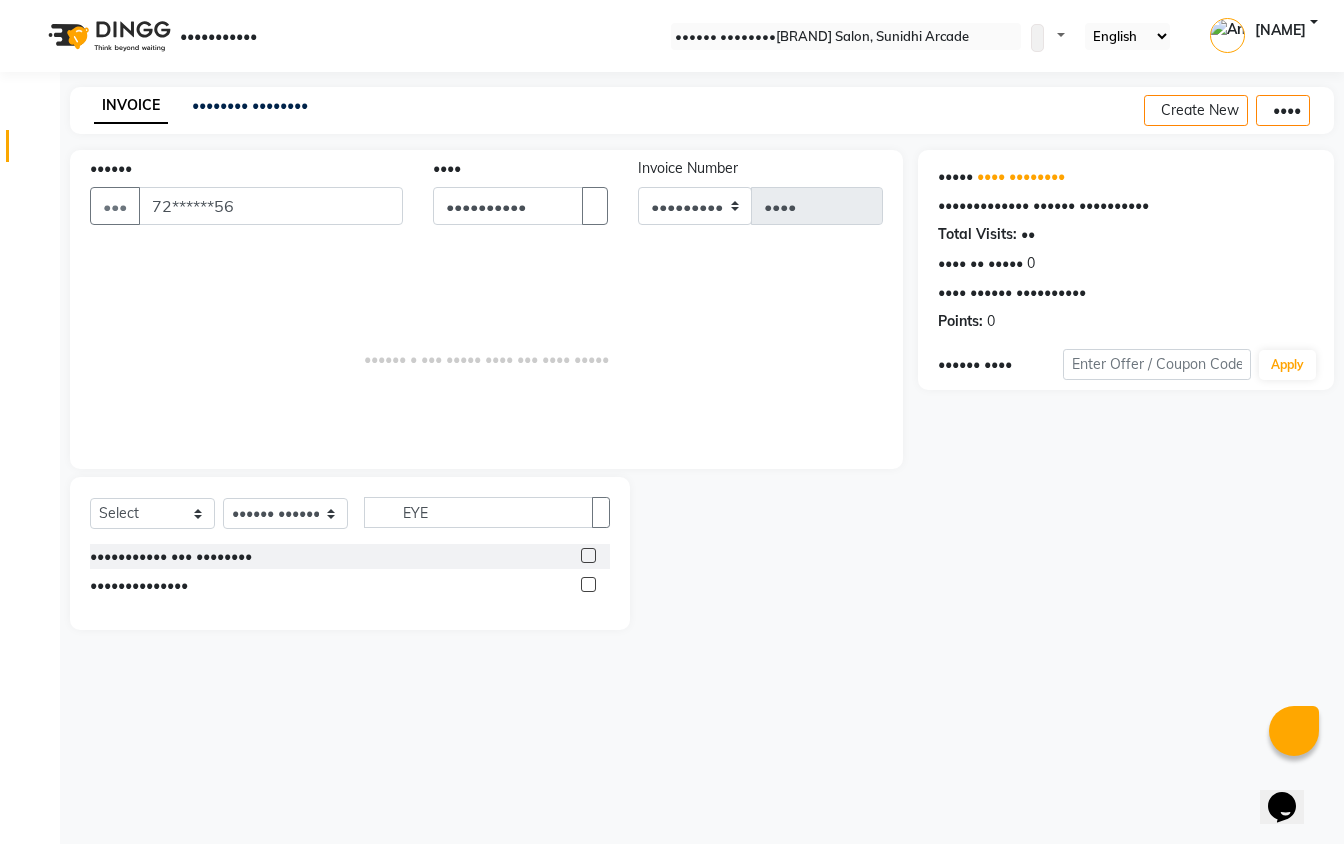 click at bounding box center [588, 584] 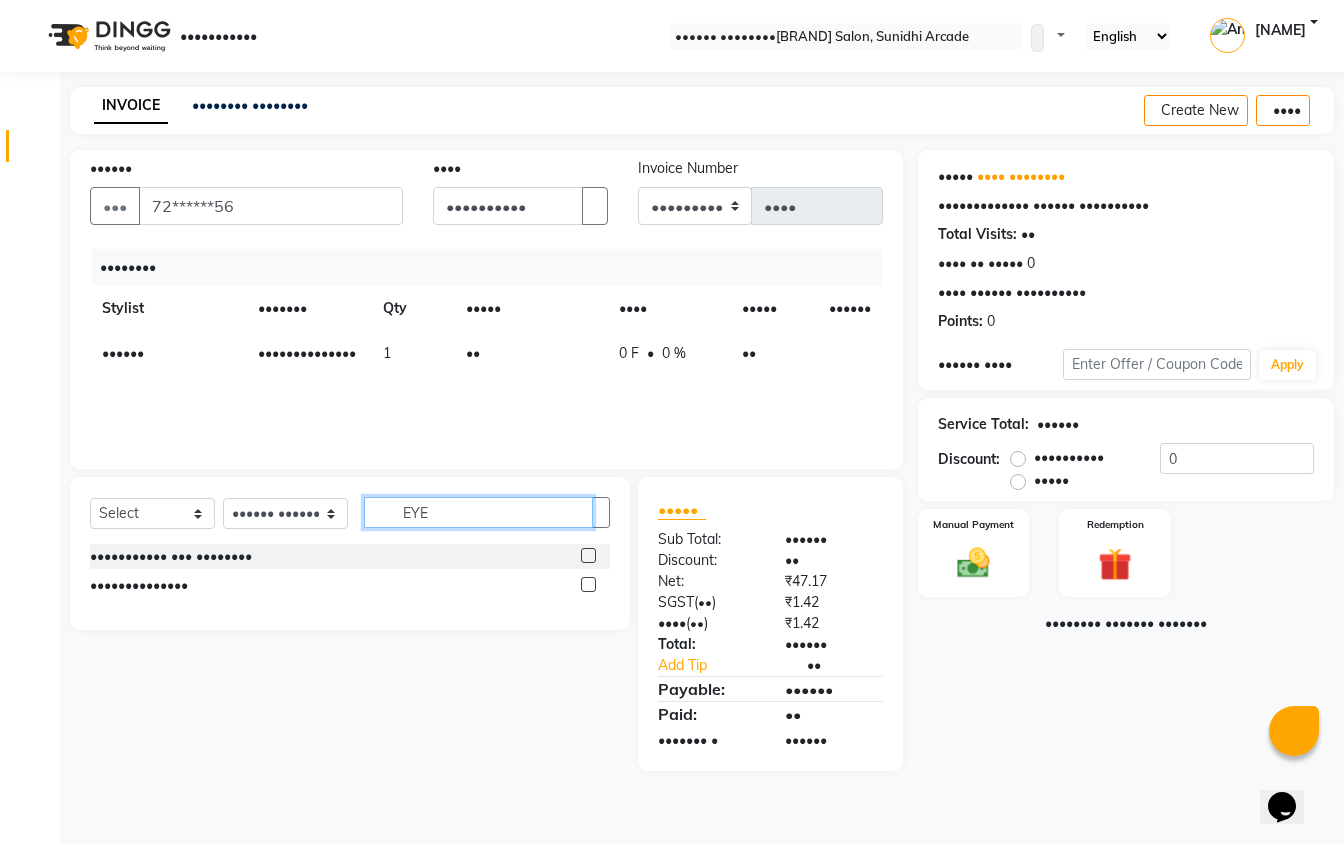 click on "EYE" at bounding box center (478, 512) 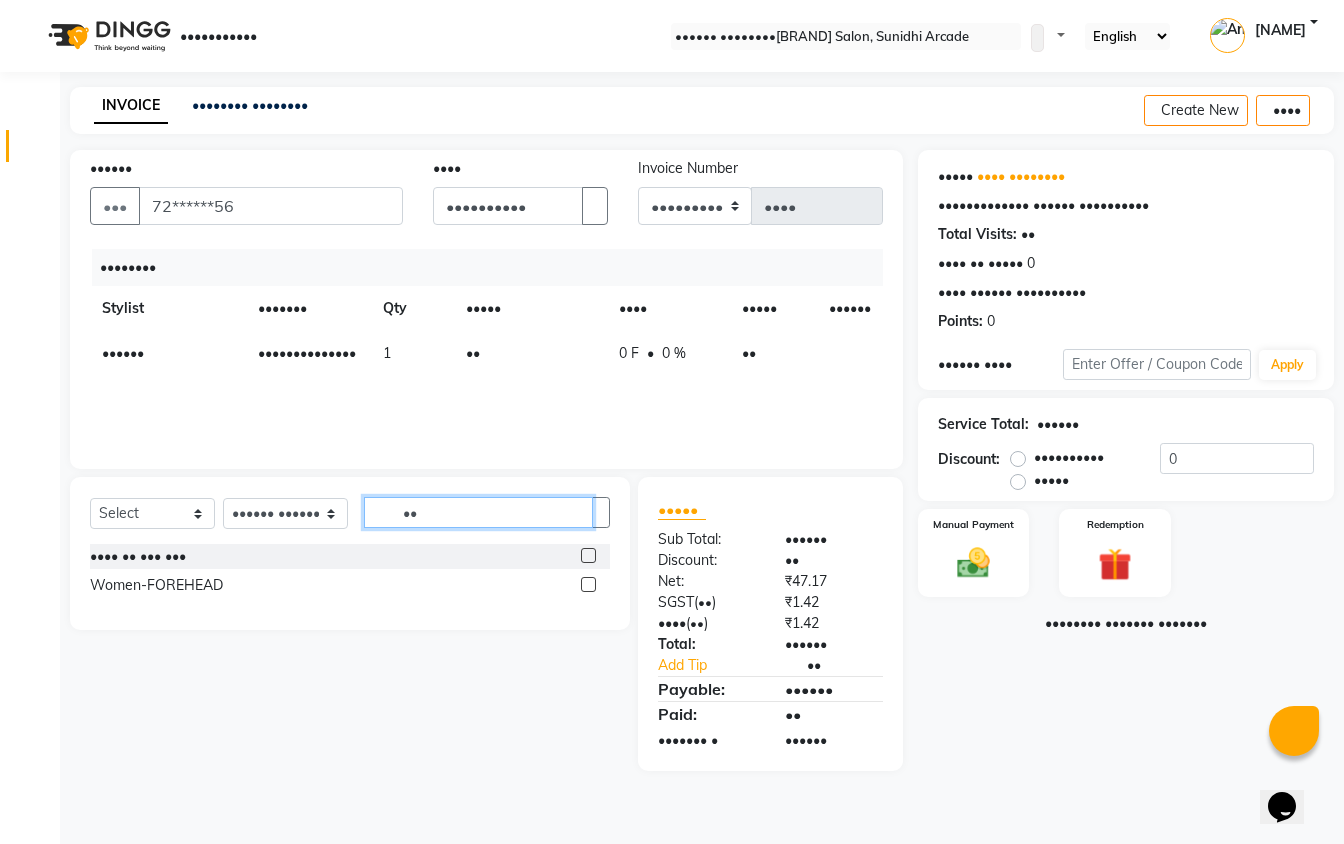 type on "••" 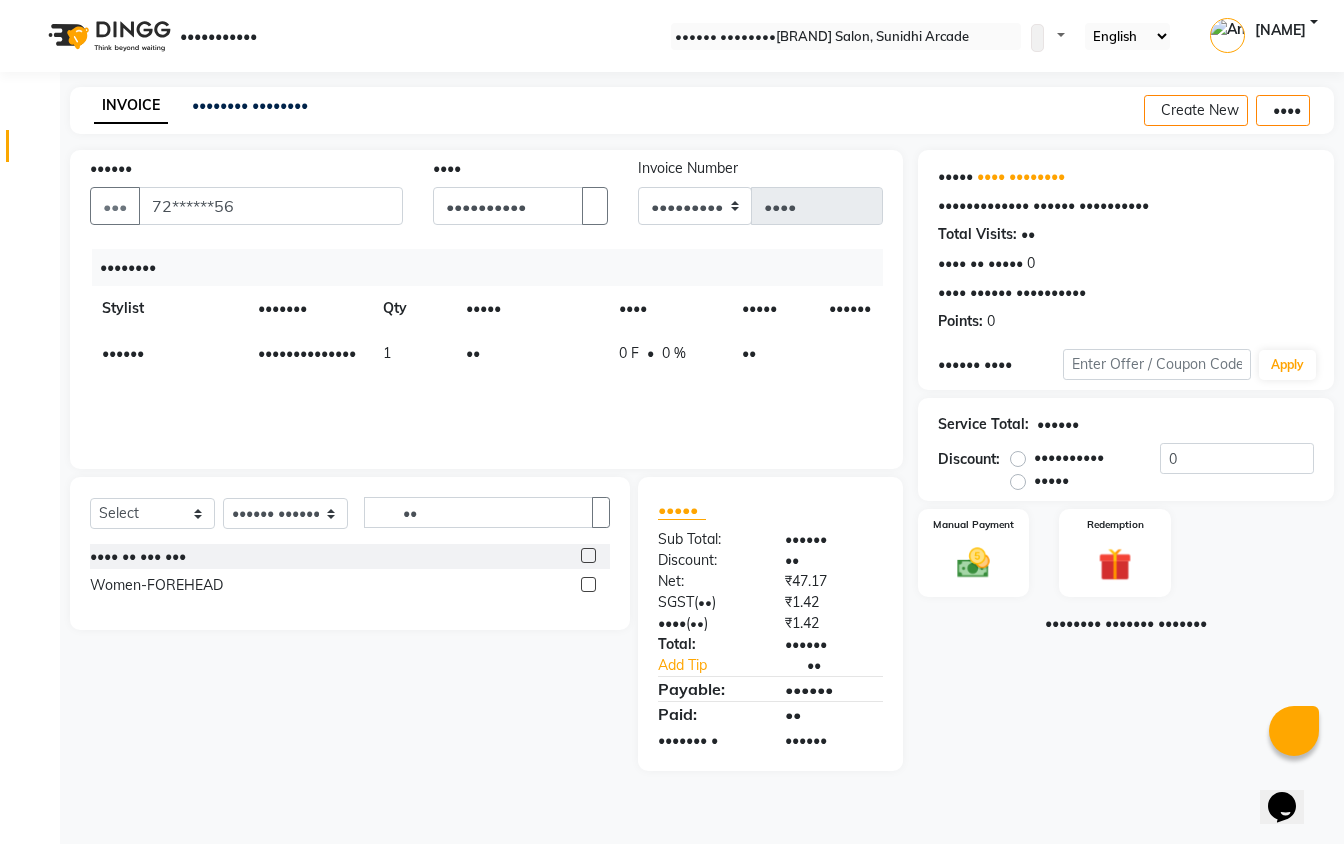 click at bounding box center (588, 584) 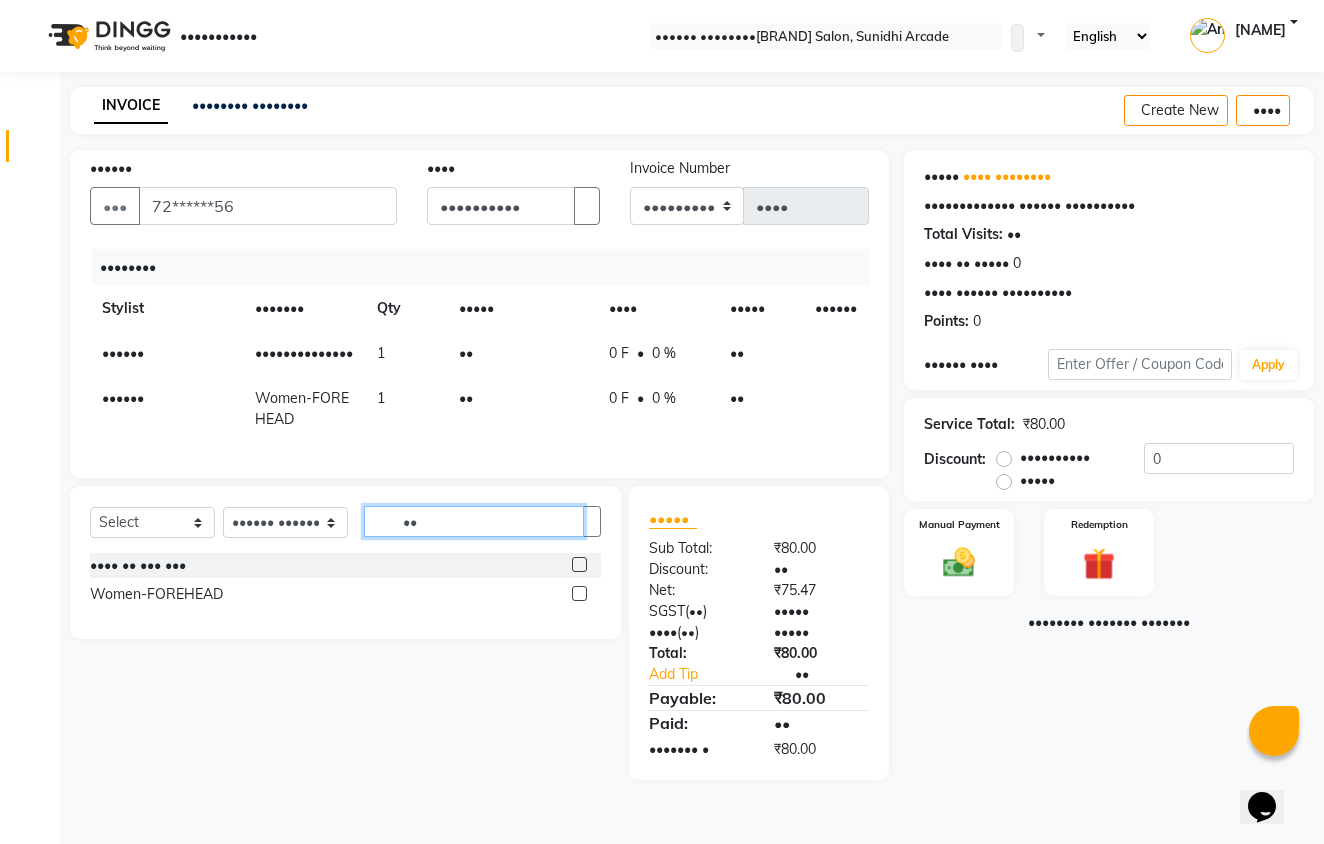 click on "••" at bounding box center [474, 521] 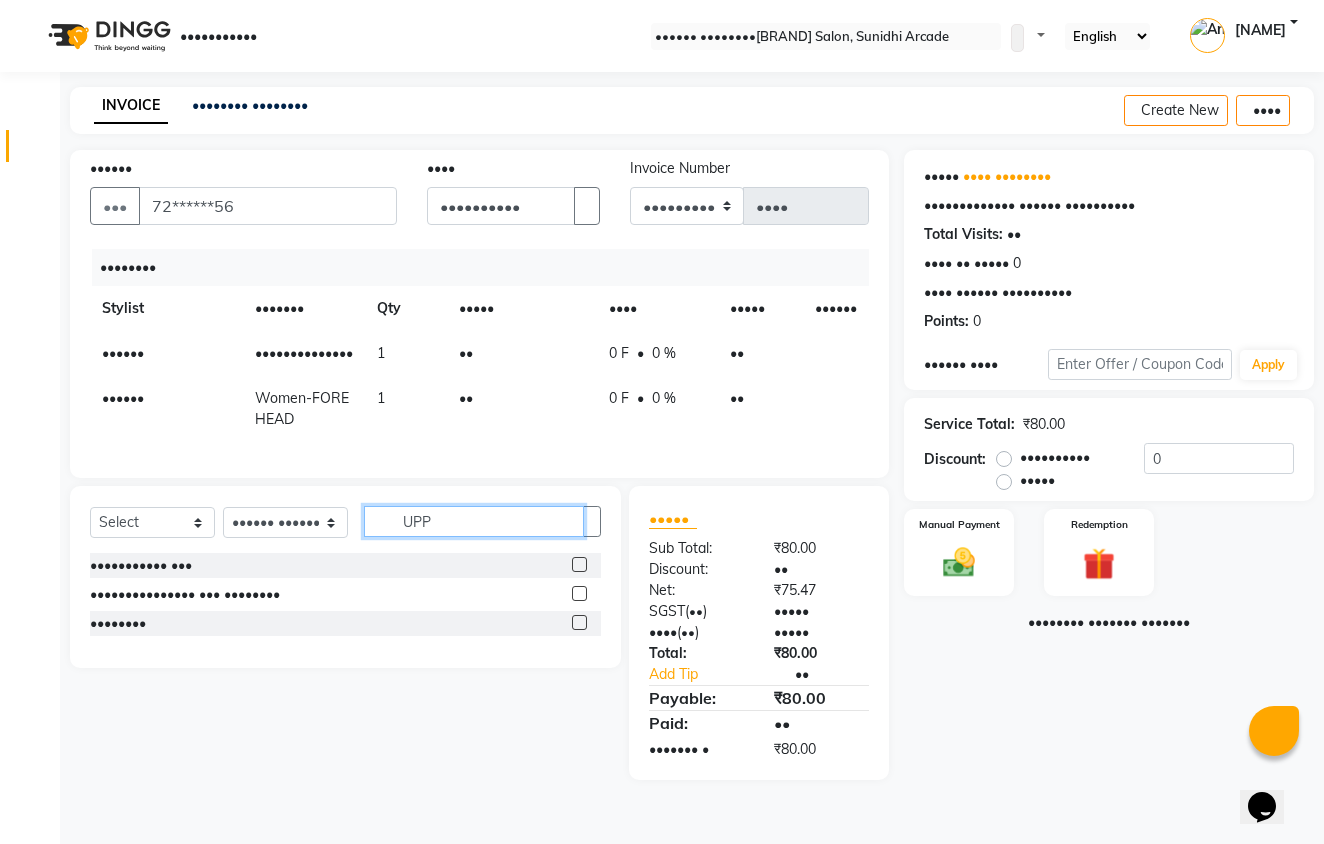 type on "UPP" 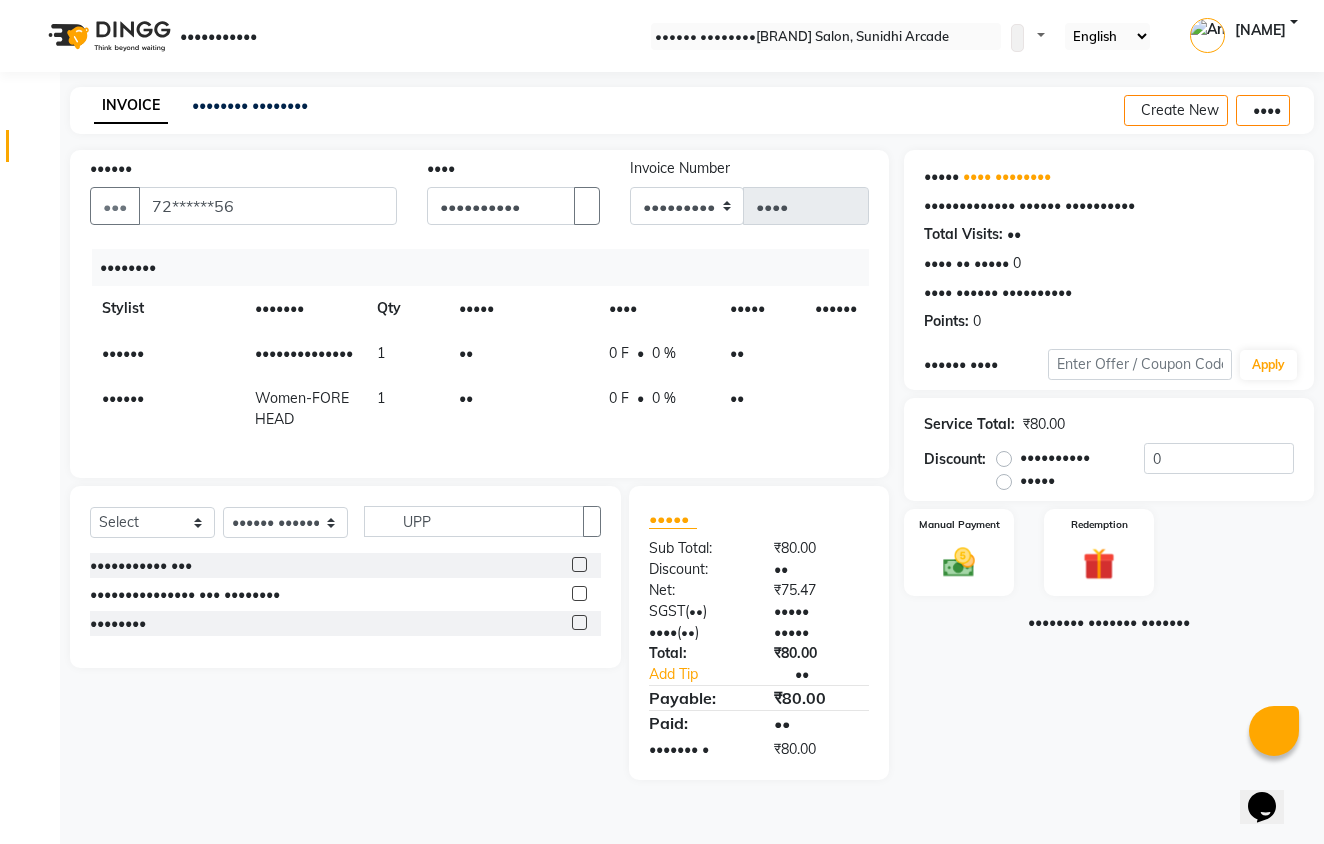 click at bounding box center [579, 622] 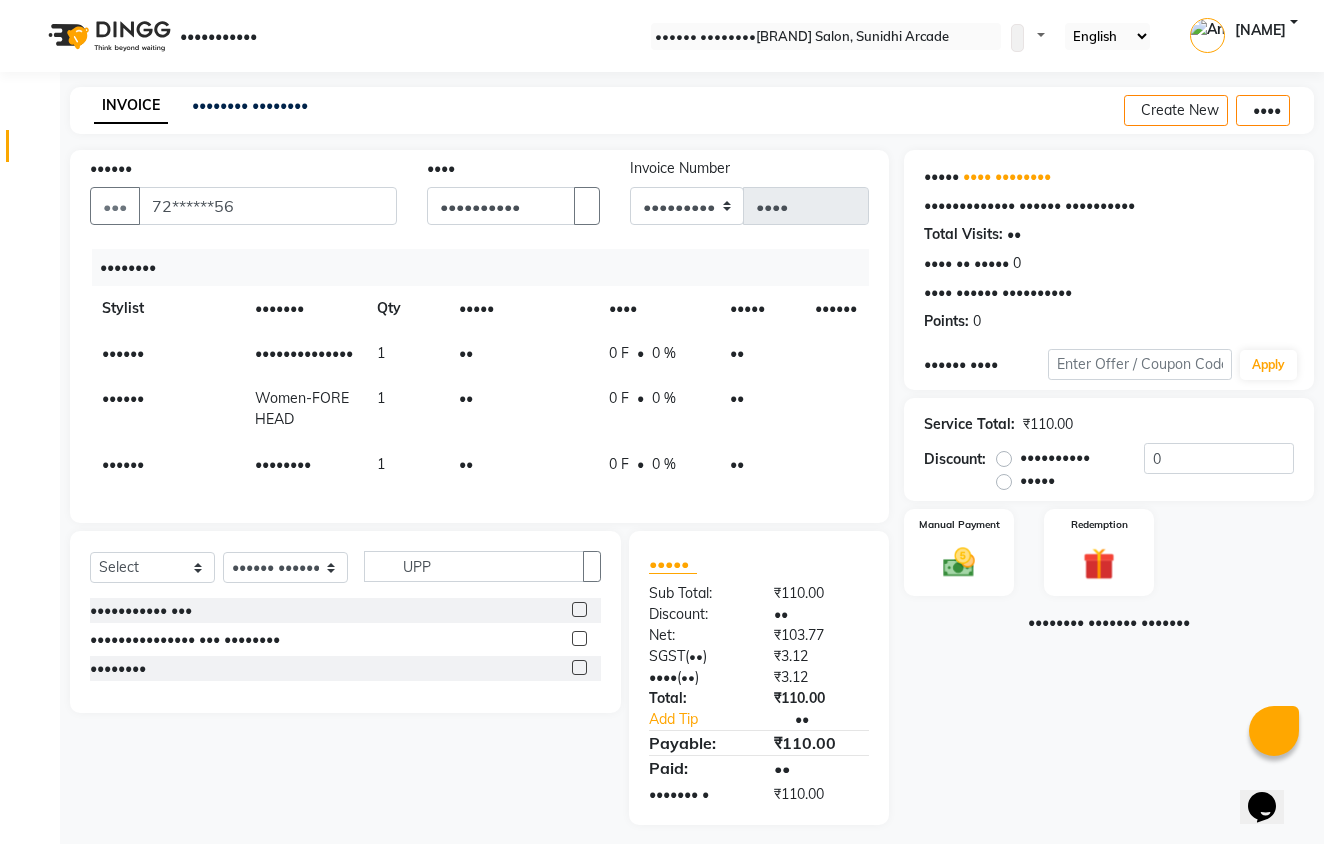 scroll, scrollTop: 52, scrollLeft: 0, axis: vertical 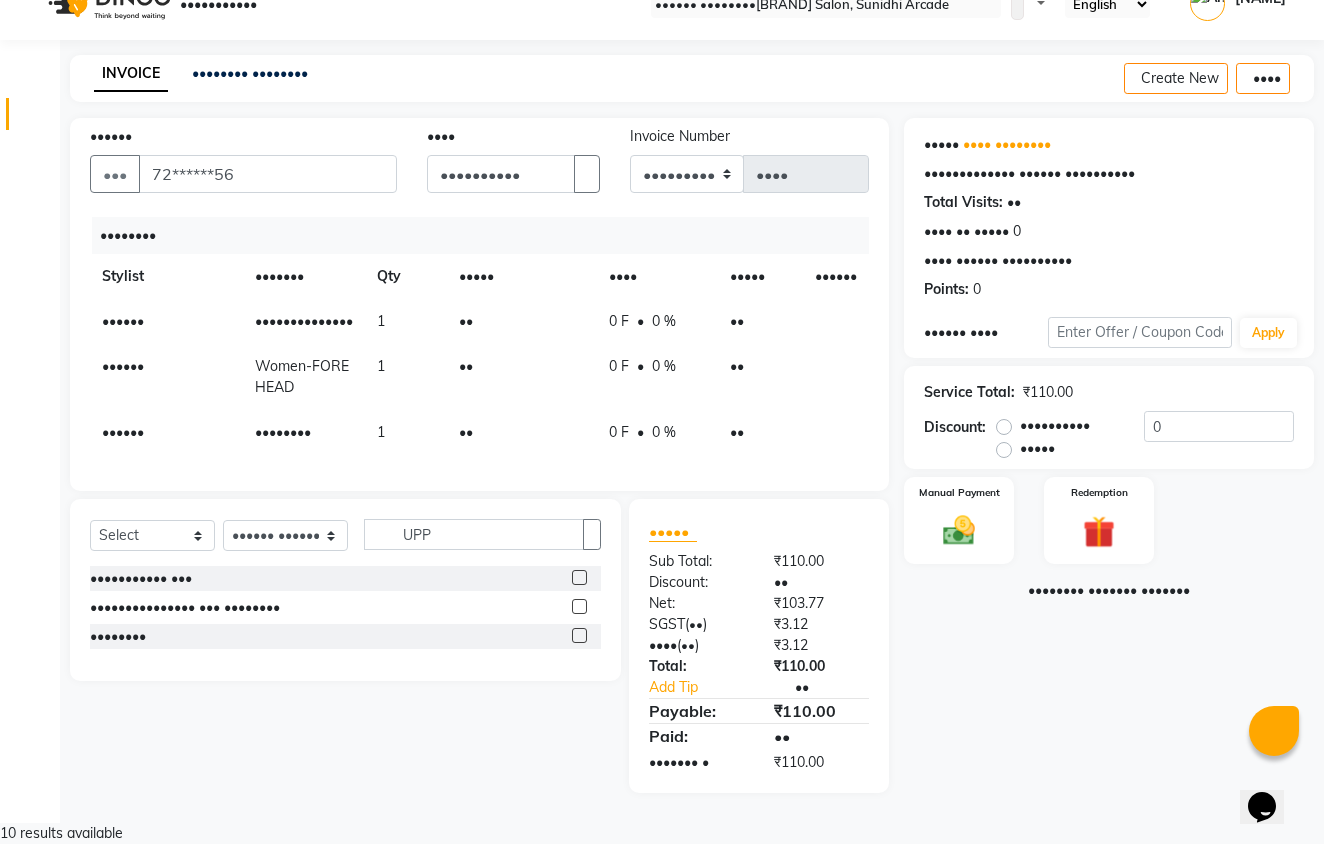 click on "••" at bounding box center [522, 321] 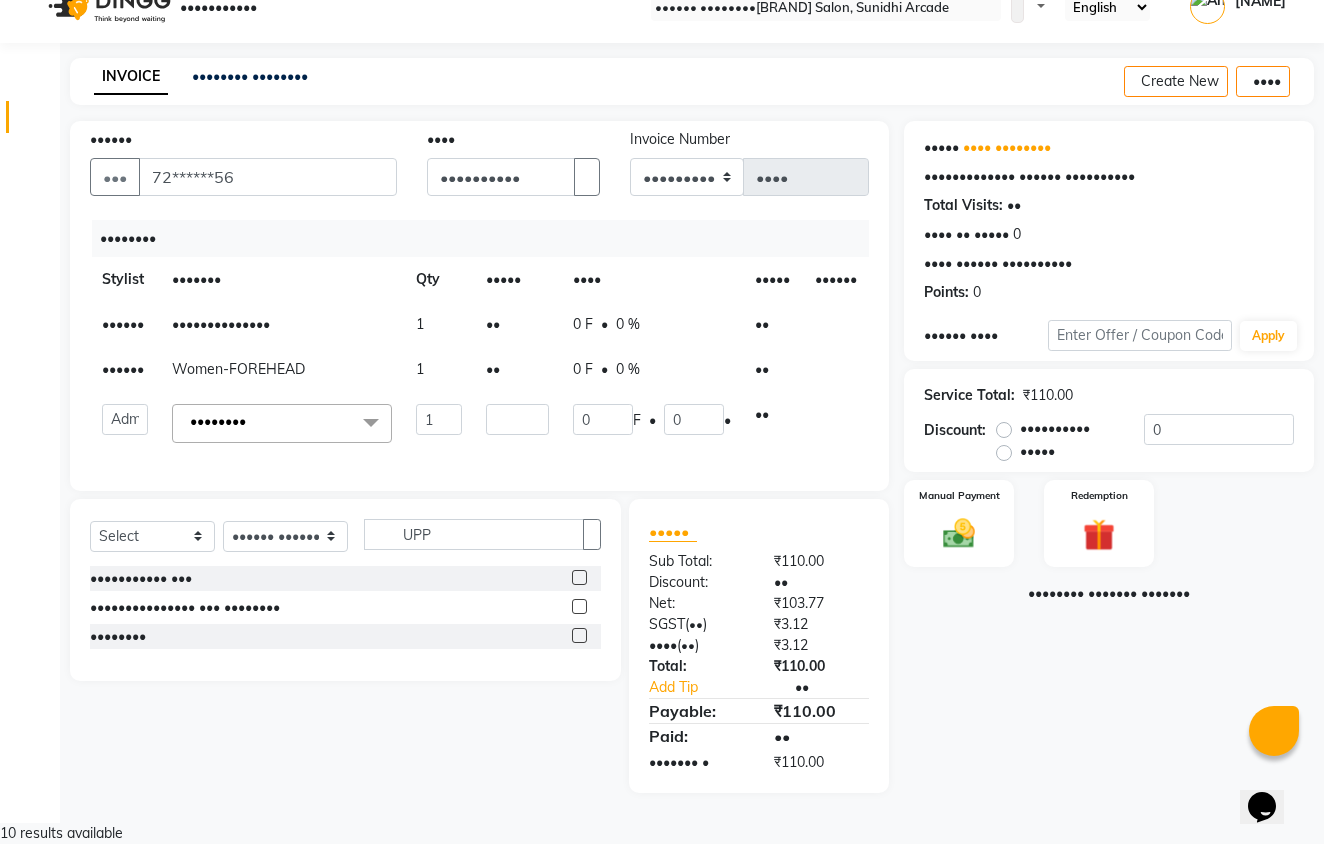 click on "••" at bounding box center [439, 419] 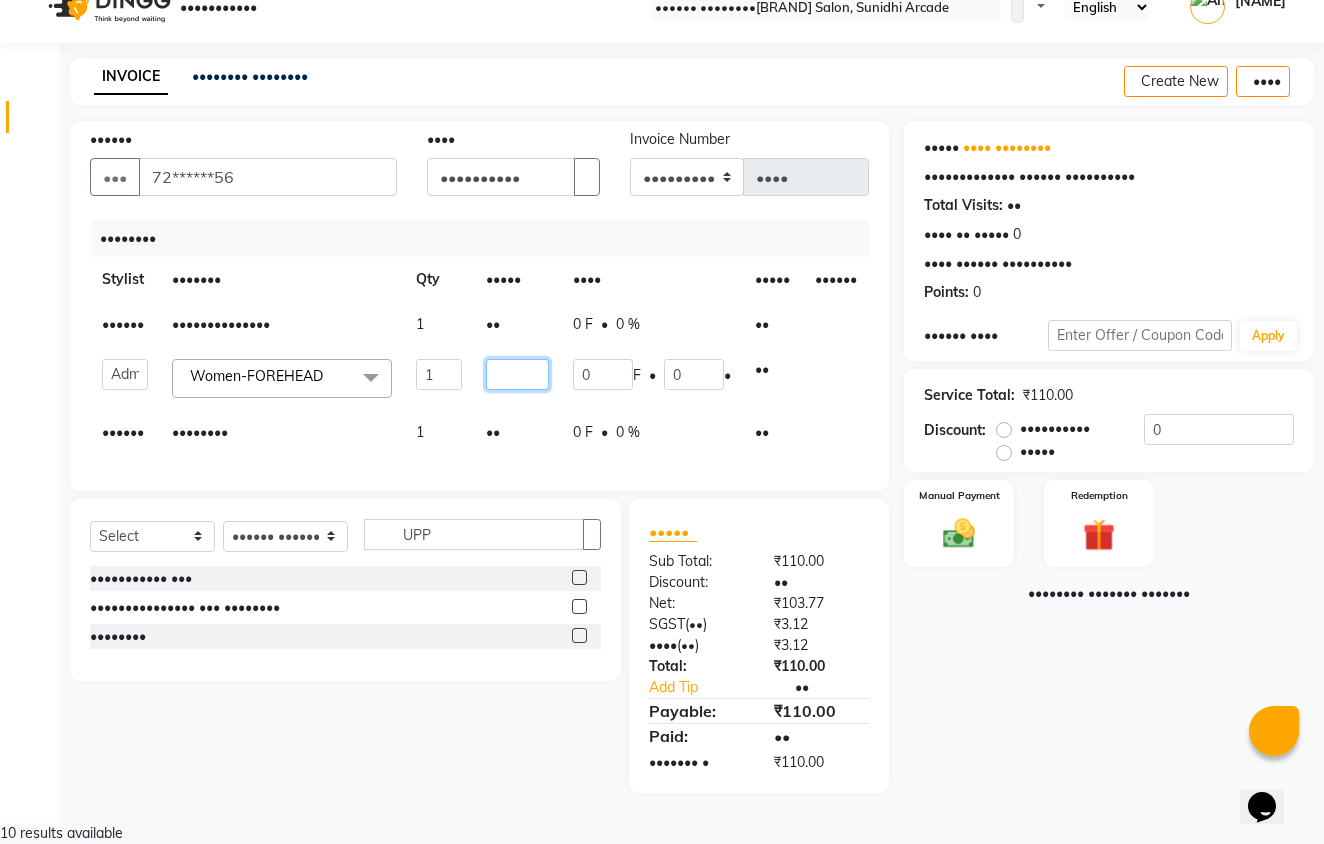 click on "••" at bounding box center (439, 374) 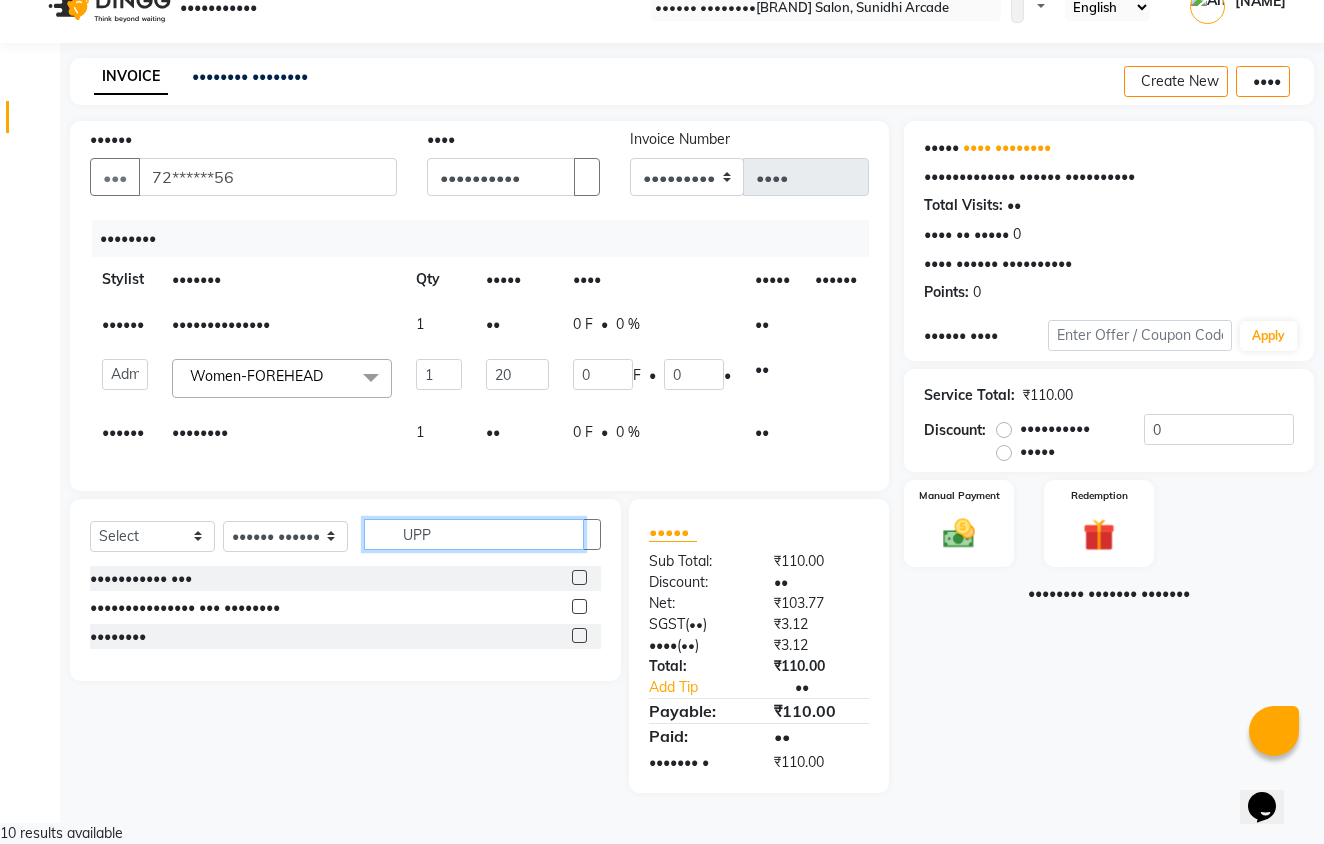 click on "••••••  •••••••  •••••••  ••••••••••  ••••••• ••••••• ••••••• •••• ••••  •••••• ••••••• ••••• ••••• •••••••• ••••••• •••••• ••••••••••• •••••• ••••••  •••••• ••••• •••••••• •••••• ••••••  ••••• ••••••• ••••••••• ••••• ••••••• ••• ••••••••••• •••  ••••••••••••••• ••• ••••••••  ••••••••" at bounding box center [345, 590] 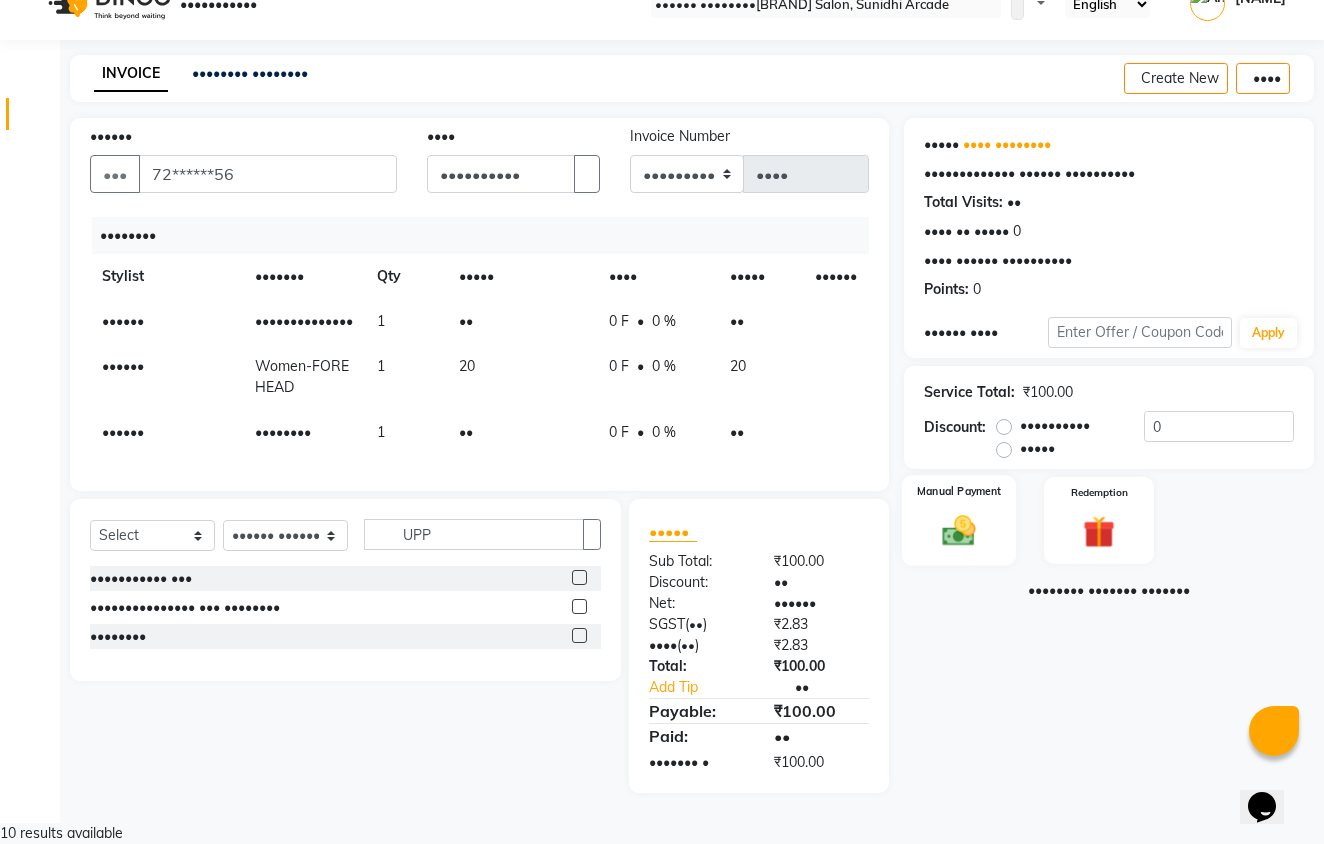 click on "Manual Payment" at bounding box center (959, 520) 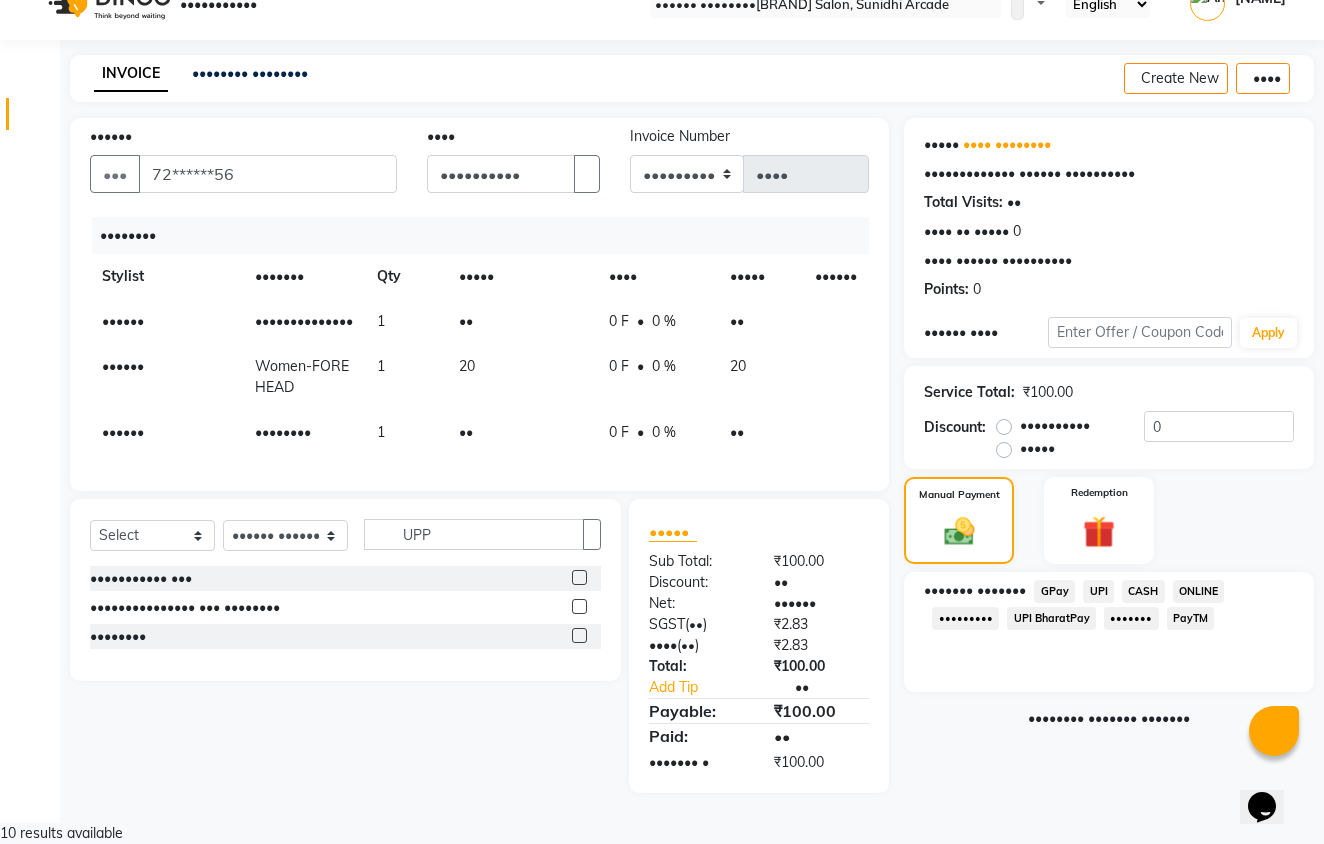 click on "CASH" at bounding box center (1054, 591) 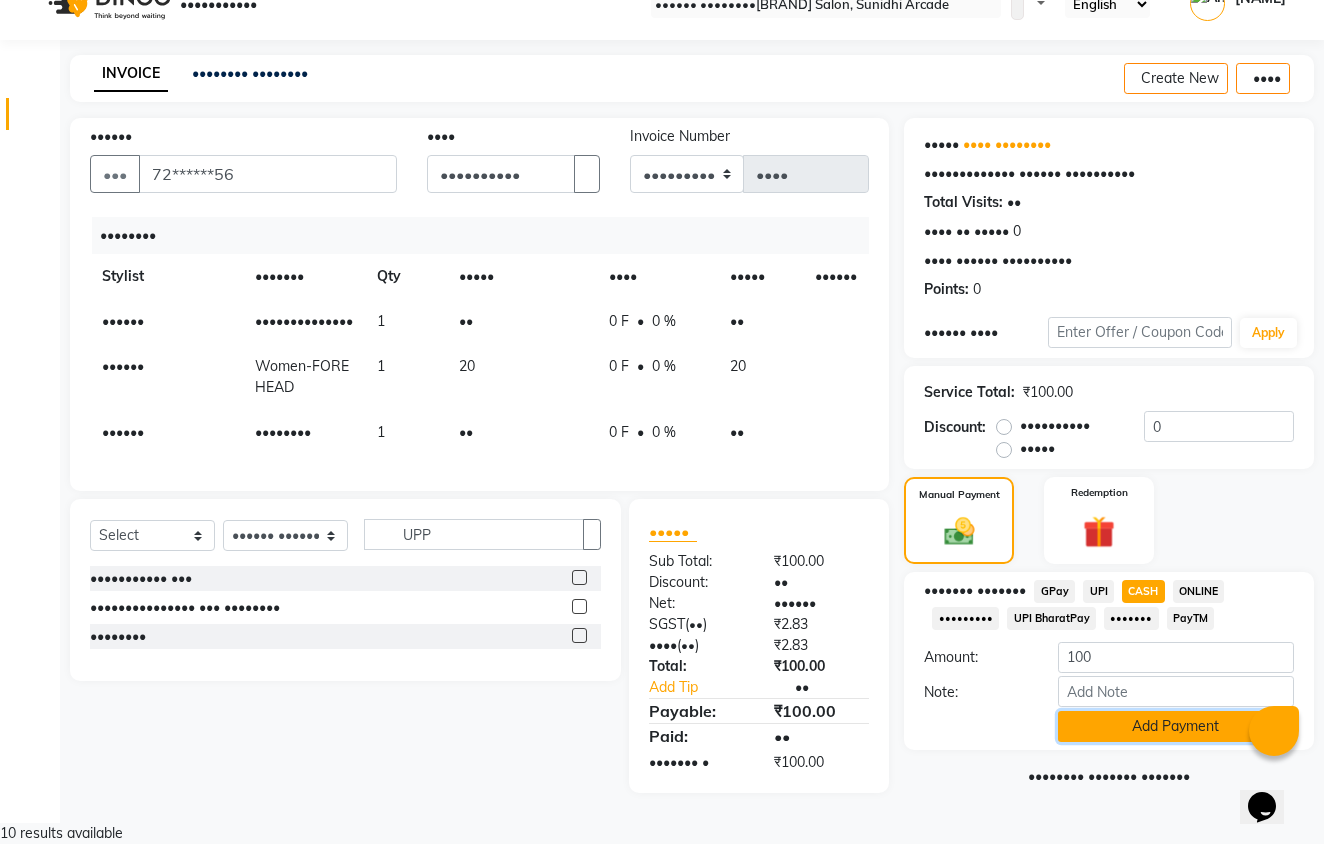 click on "Add Payment" at bounding box center [1176, 726] 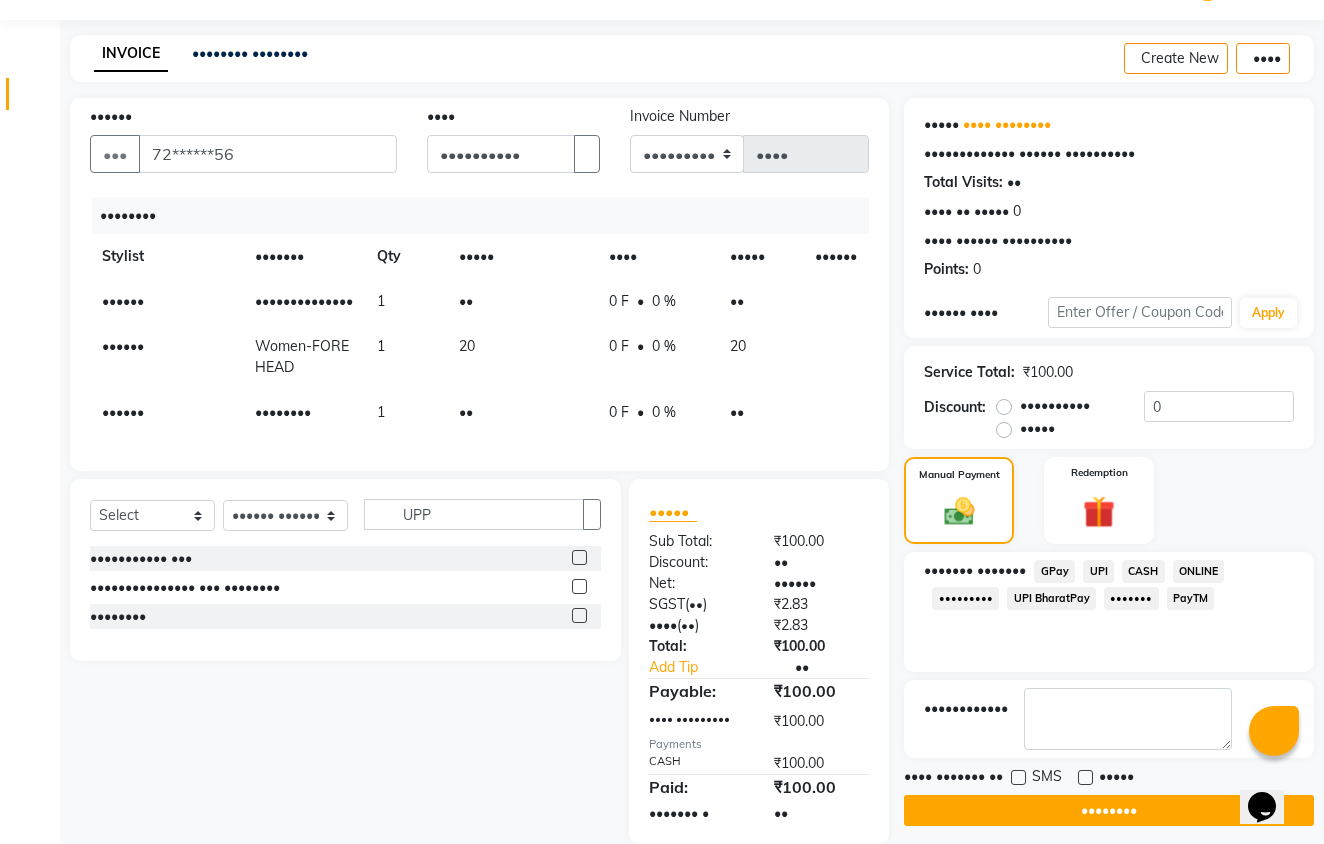 scroll, scrollTop: 122, scrollLeft: 0, axis: vertical 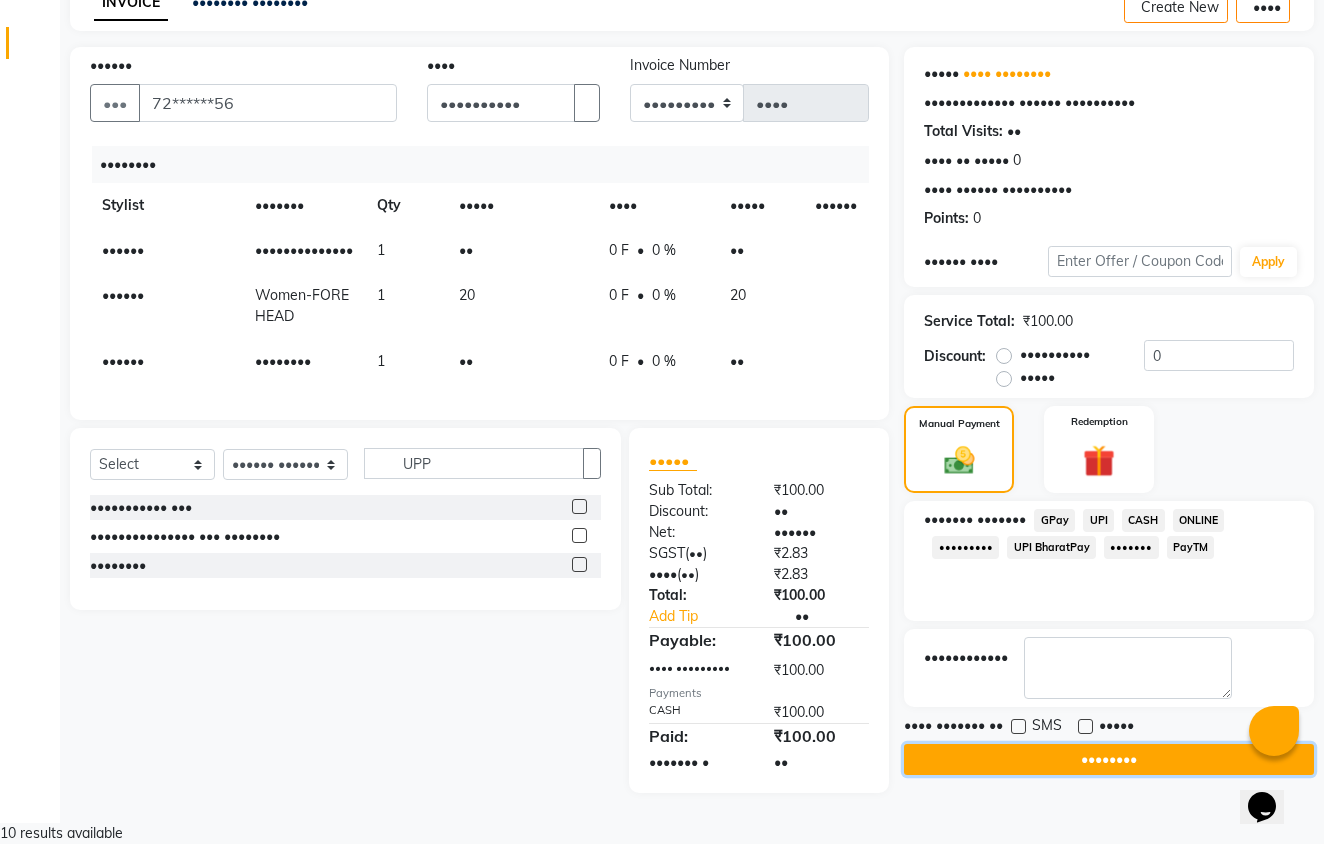 click on "••••••••" at bounding box center [1109, 759] 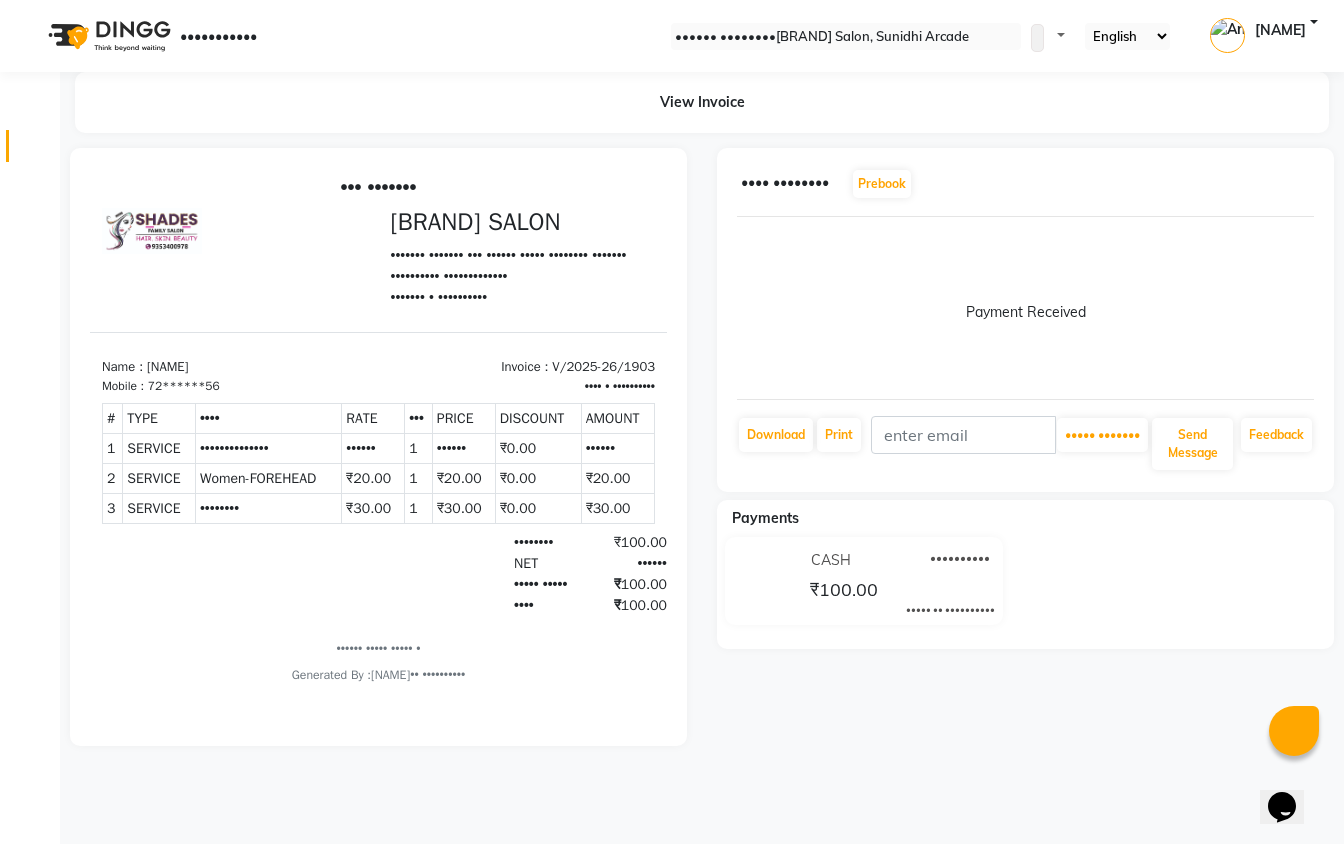 scroll, scrollTop: 0, scrollLeft: 0, axis: both 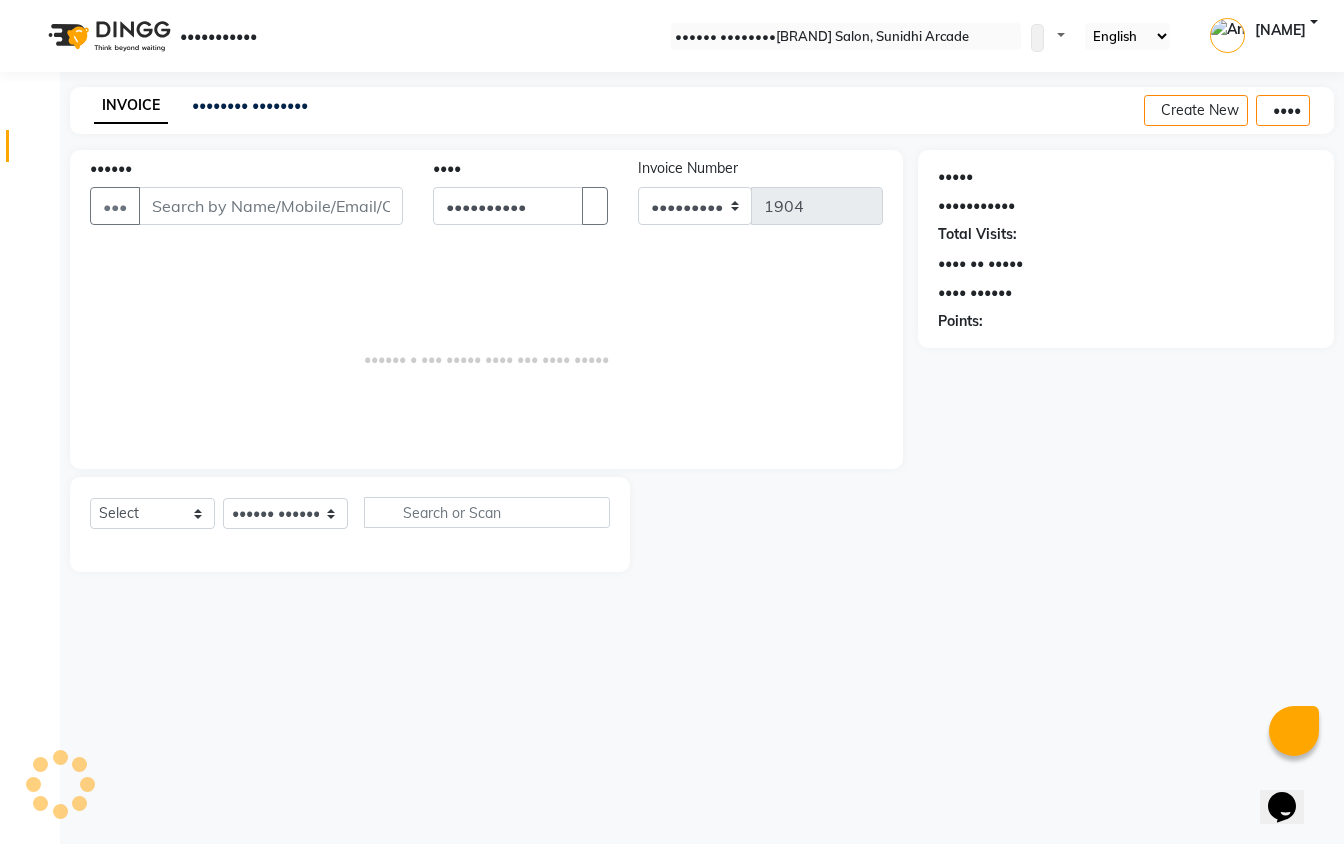 click on "••••• ••••••••••• ••••• ••••••• •••• •• ••••• •••• ••••••  •••••••" at bounding box center [1126, 249] 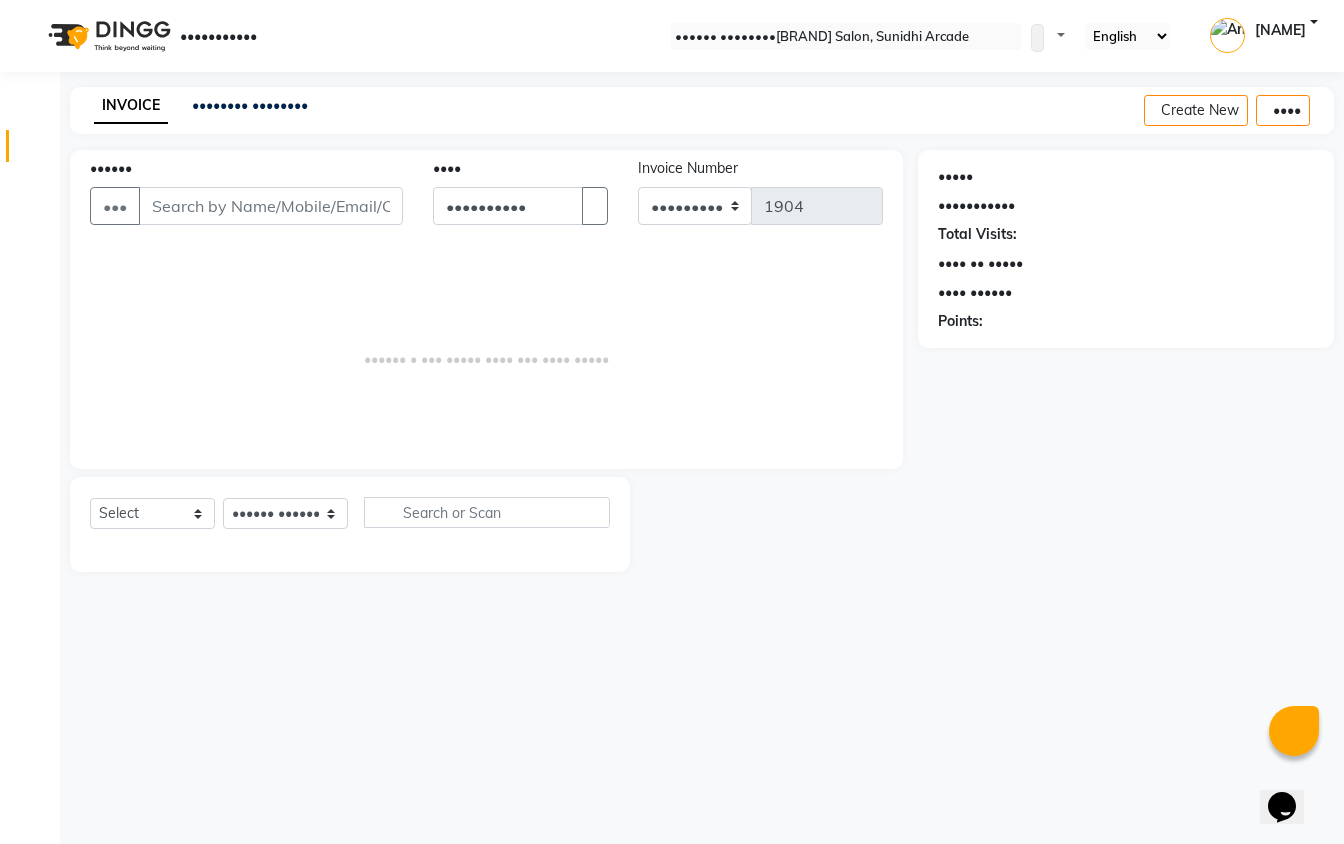 click on "Success" at bounding box center [672, 854] 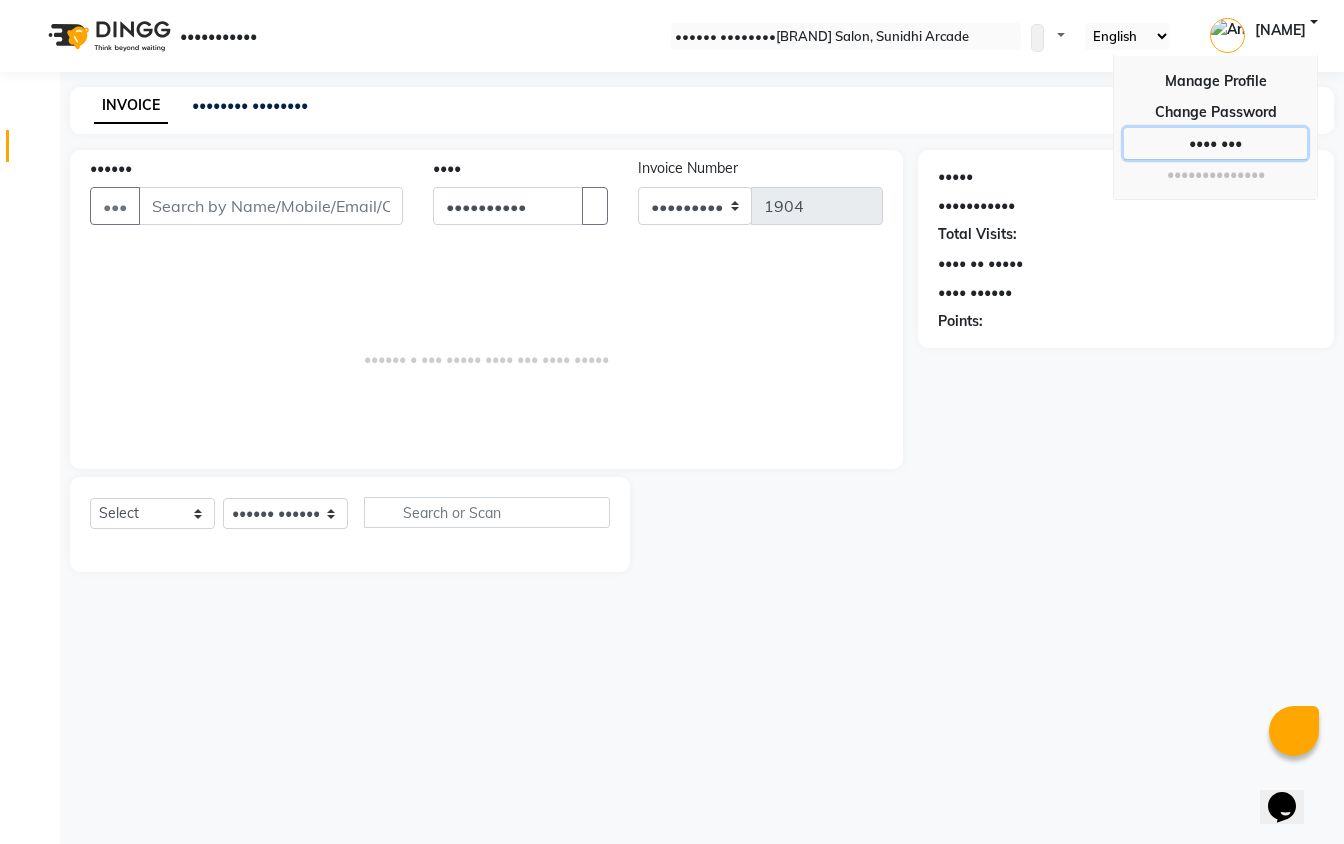 click on "•••• •••" at bounding box center (1215, 112) 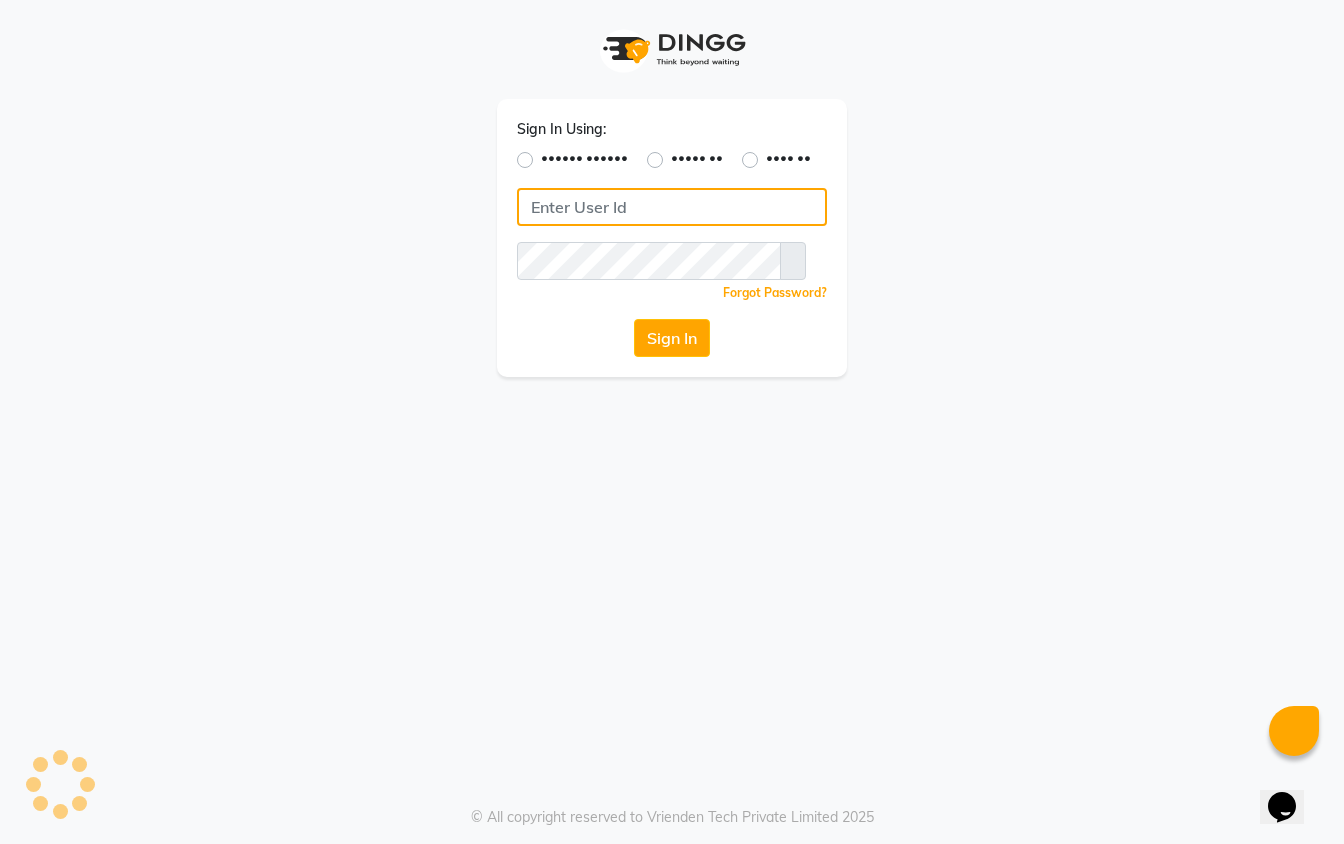 type on "••••••••••" 